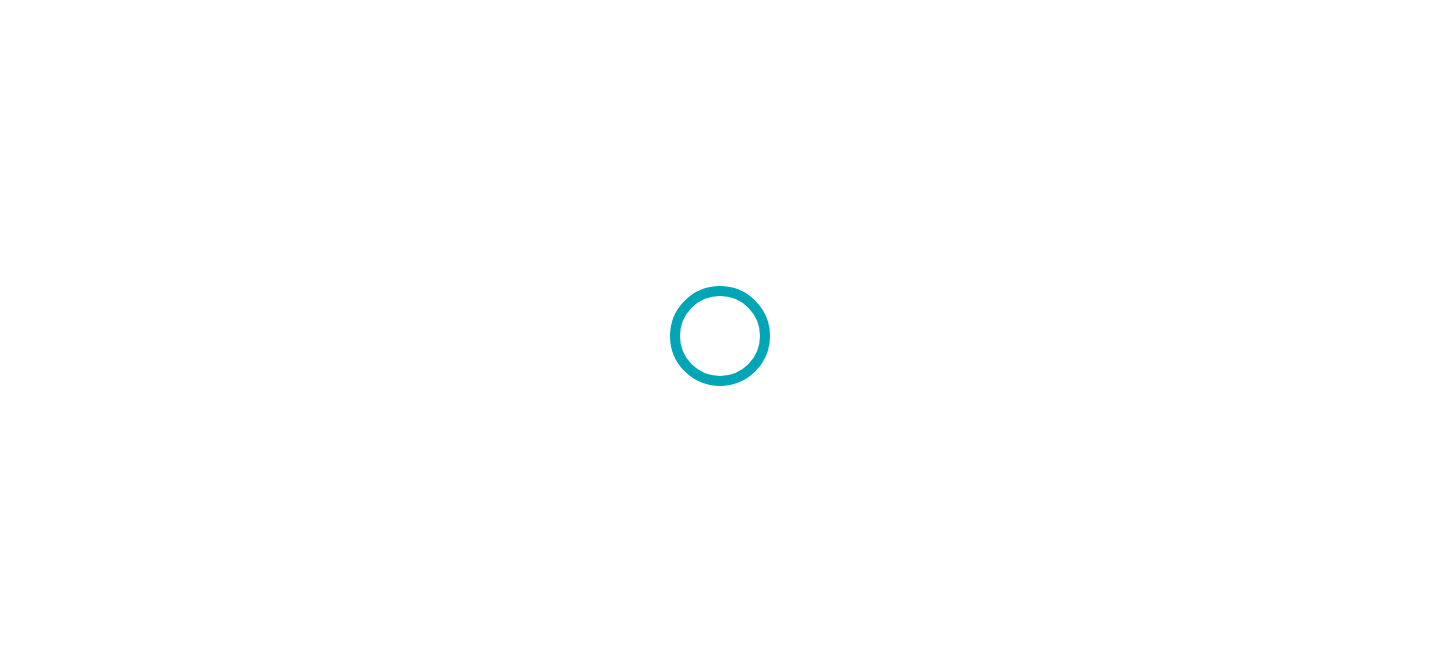 scroll, scrollTop: 0, scrollLeft: 0, axis: both 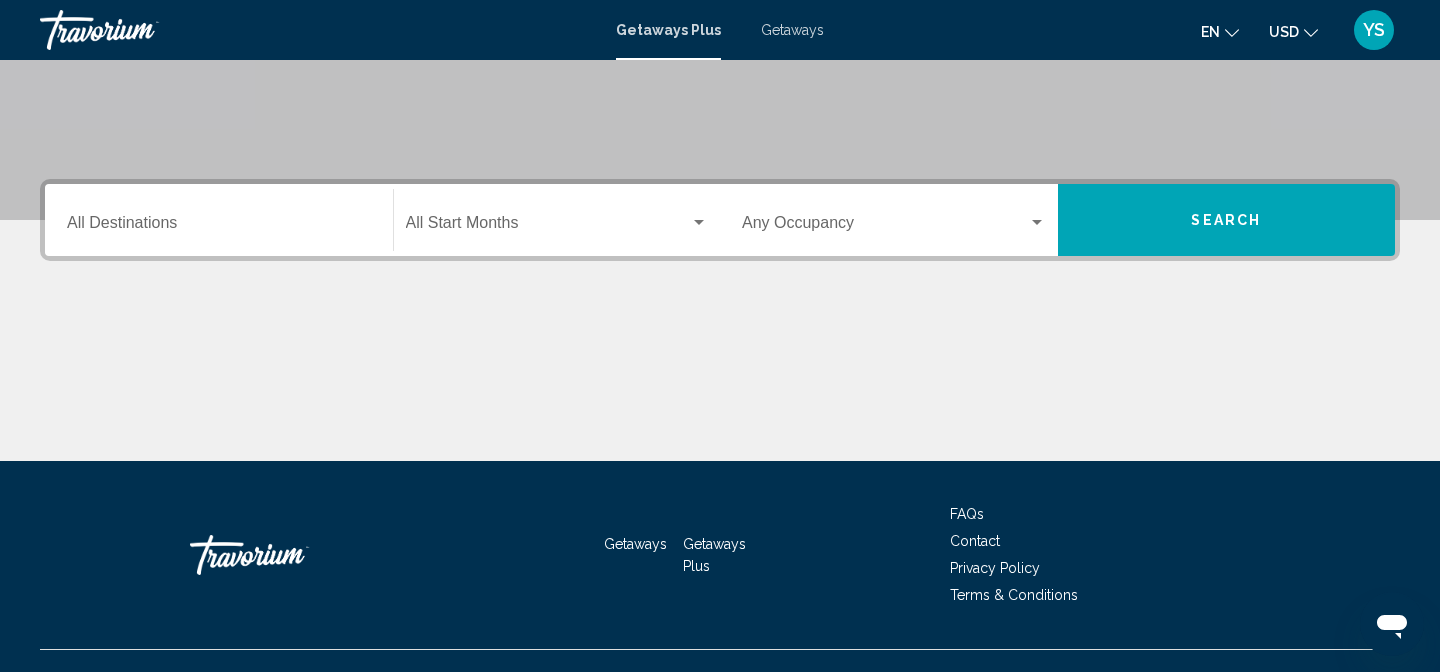 click on "Destination All Destinations" at bounding box center [219, 220] 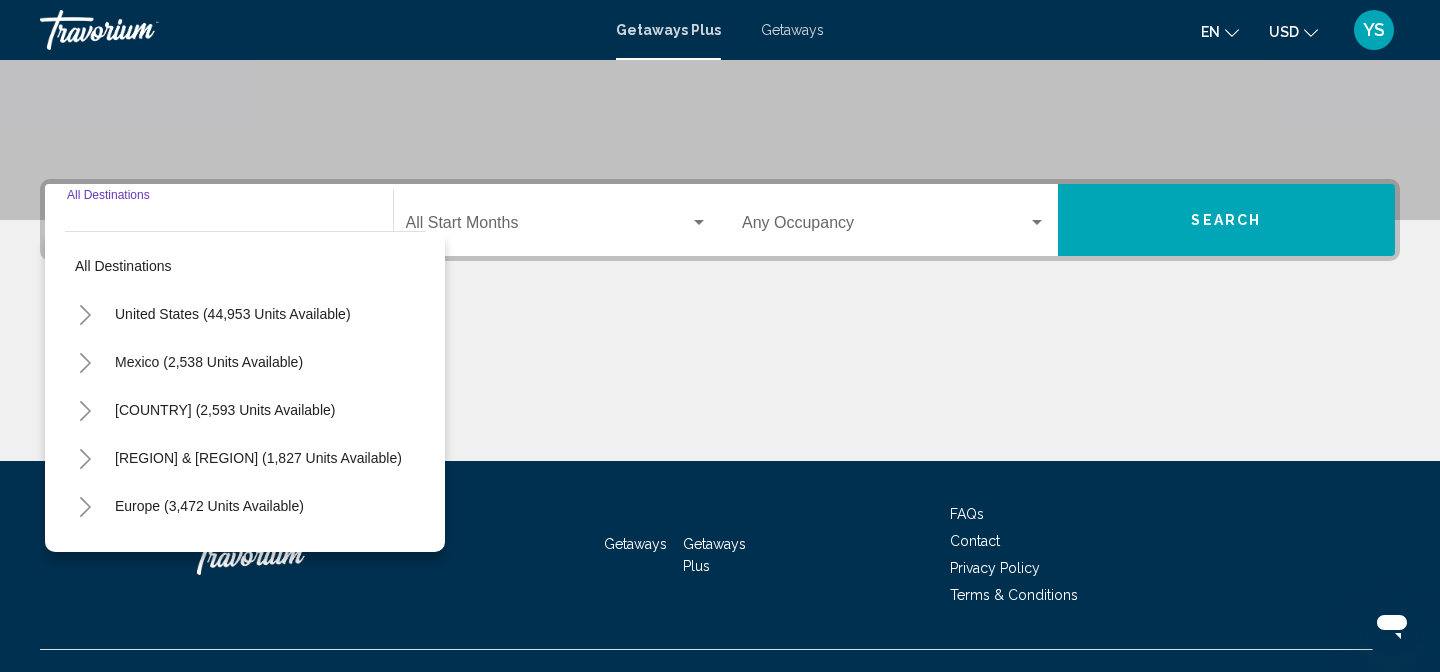 scroll, scrollTop: 414, scrollLeft: 0, axis: vertical 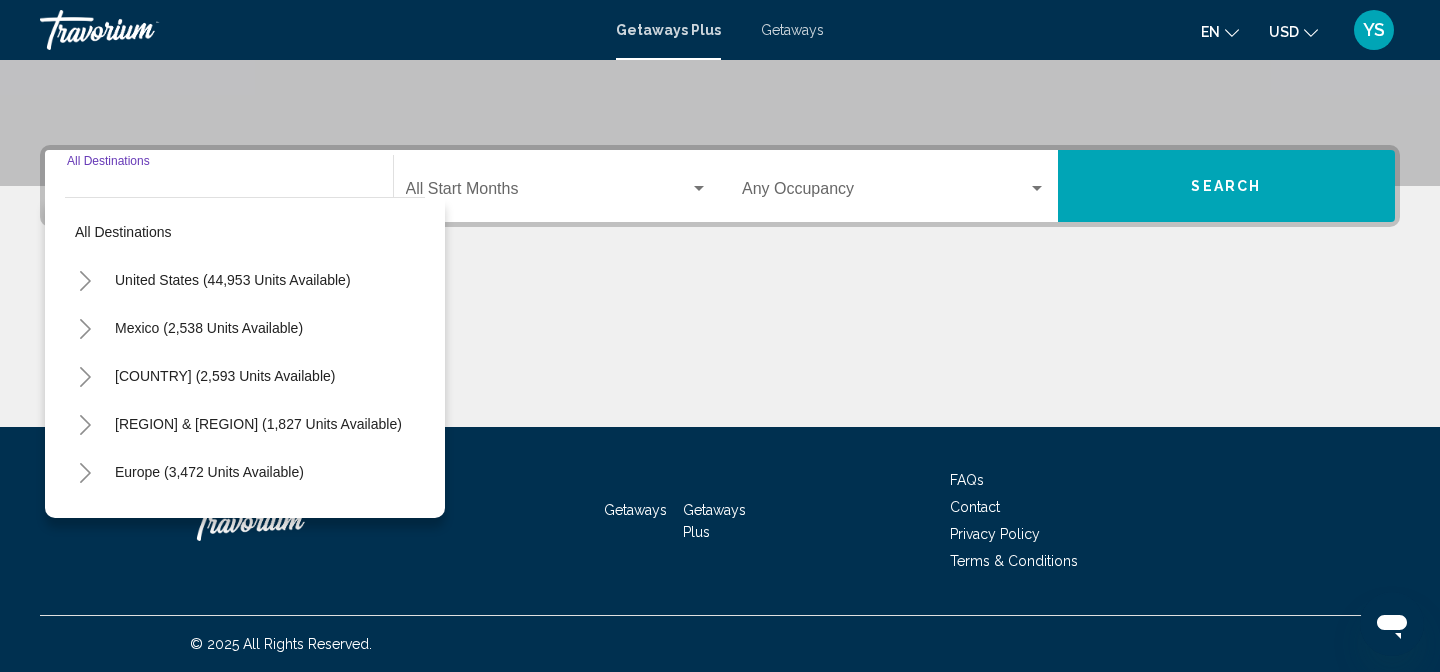 click 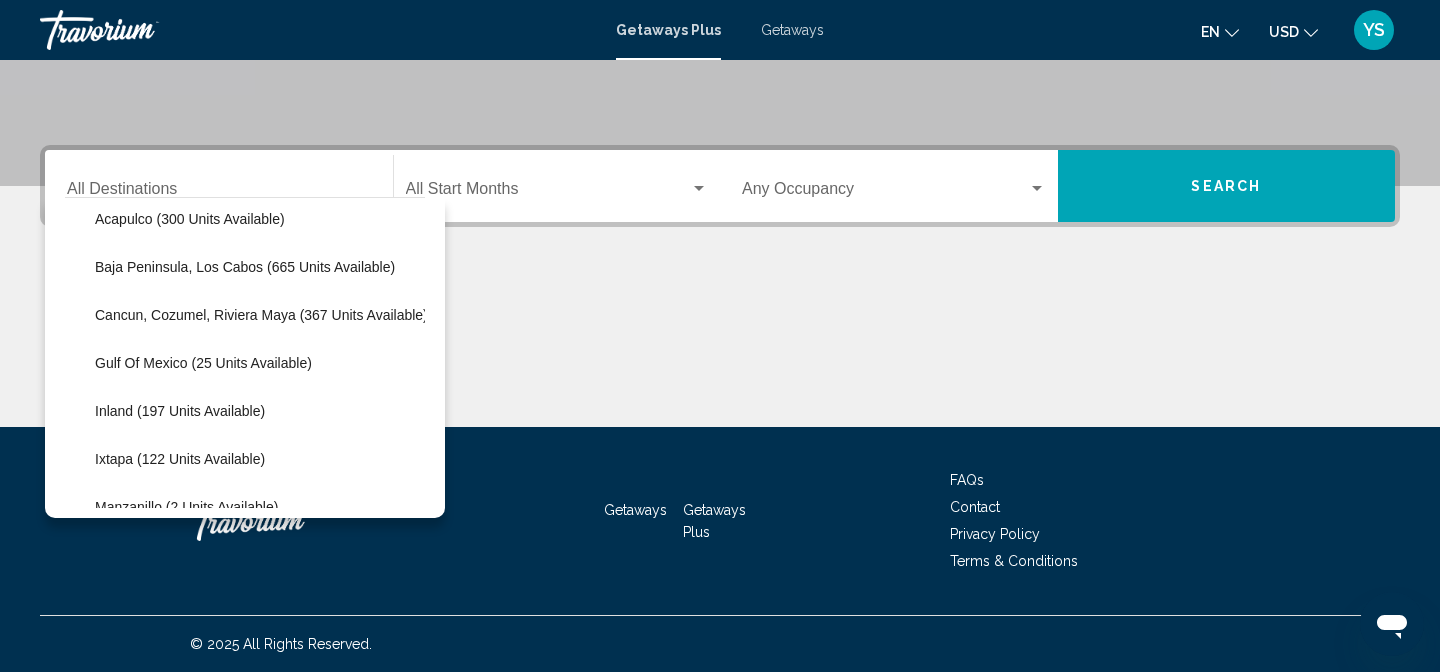 scroll, scrollTop: 159, scrollLeft: 0, axis: vertical 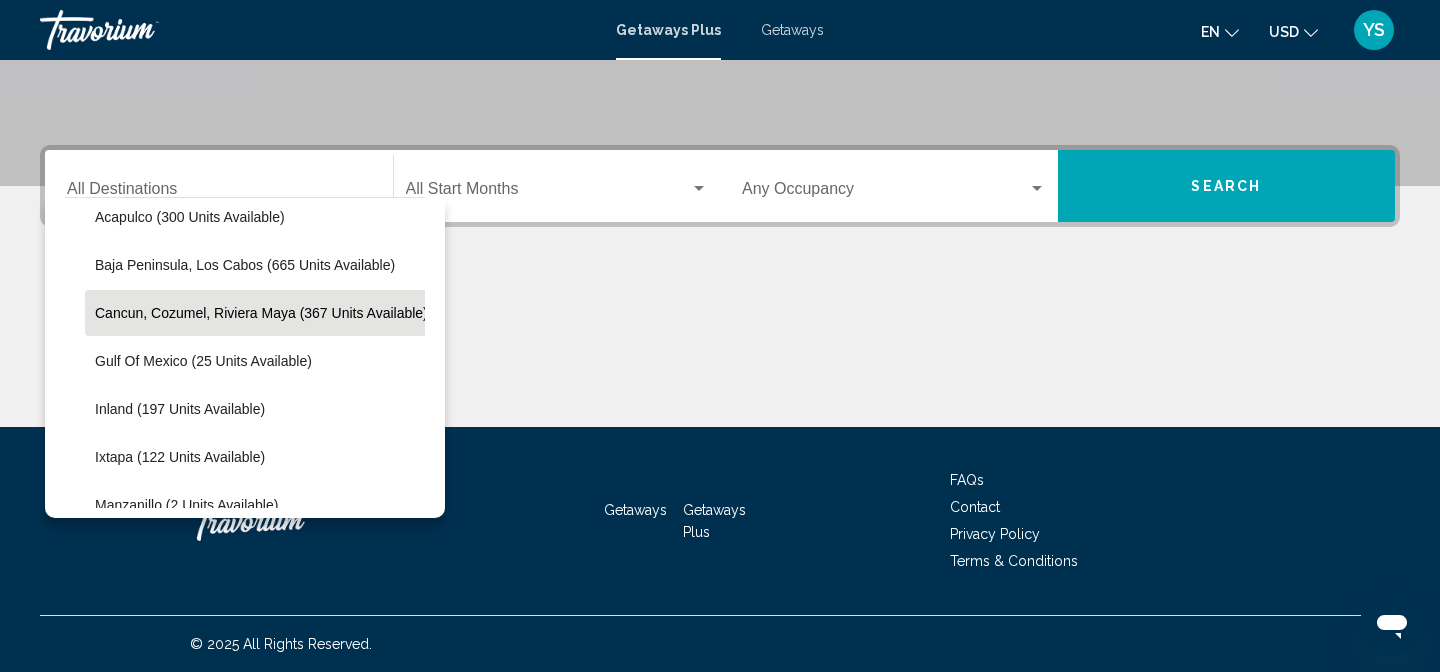 click on "Cancun, Cozumel, Riviera Maya (367 units available)" 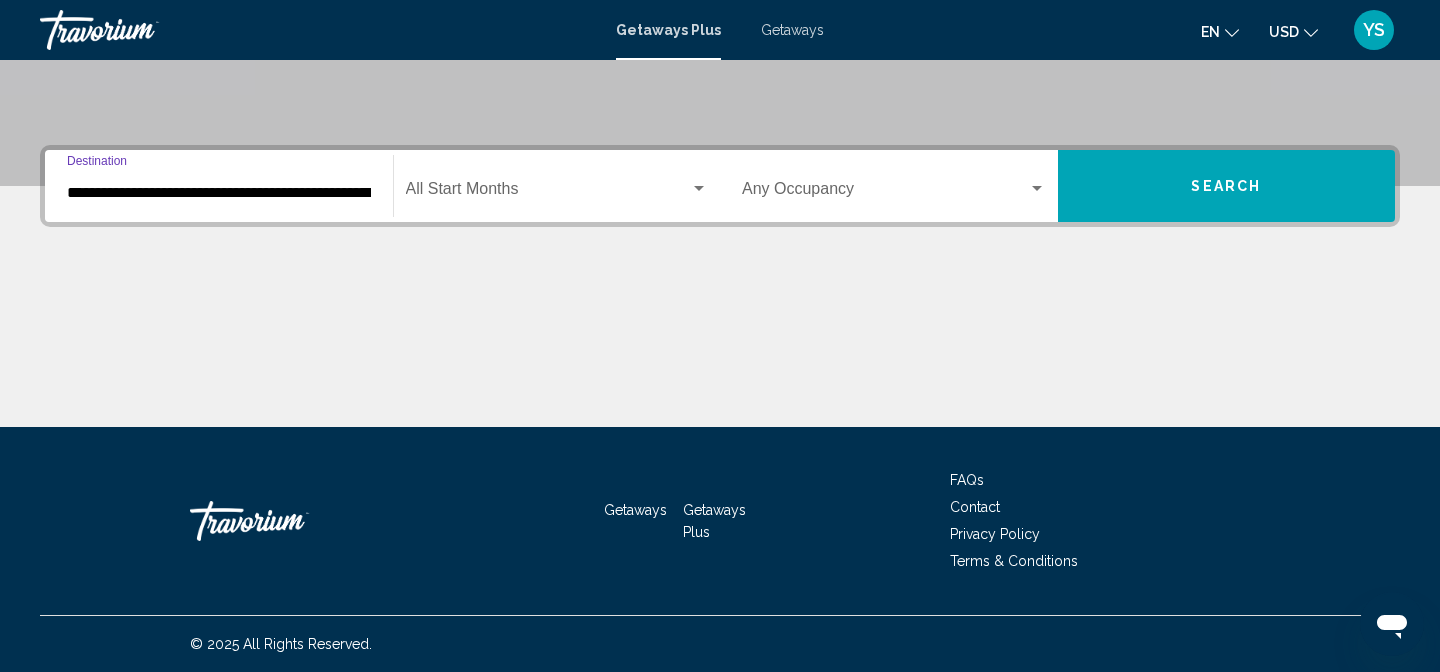 click at bounding box center (548, 193) 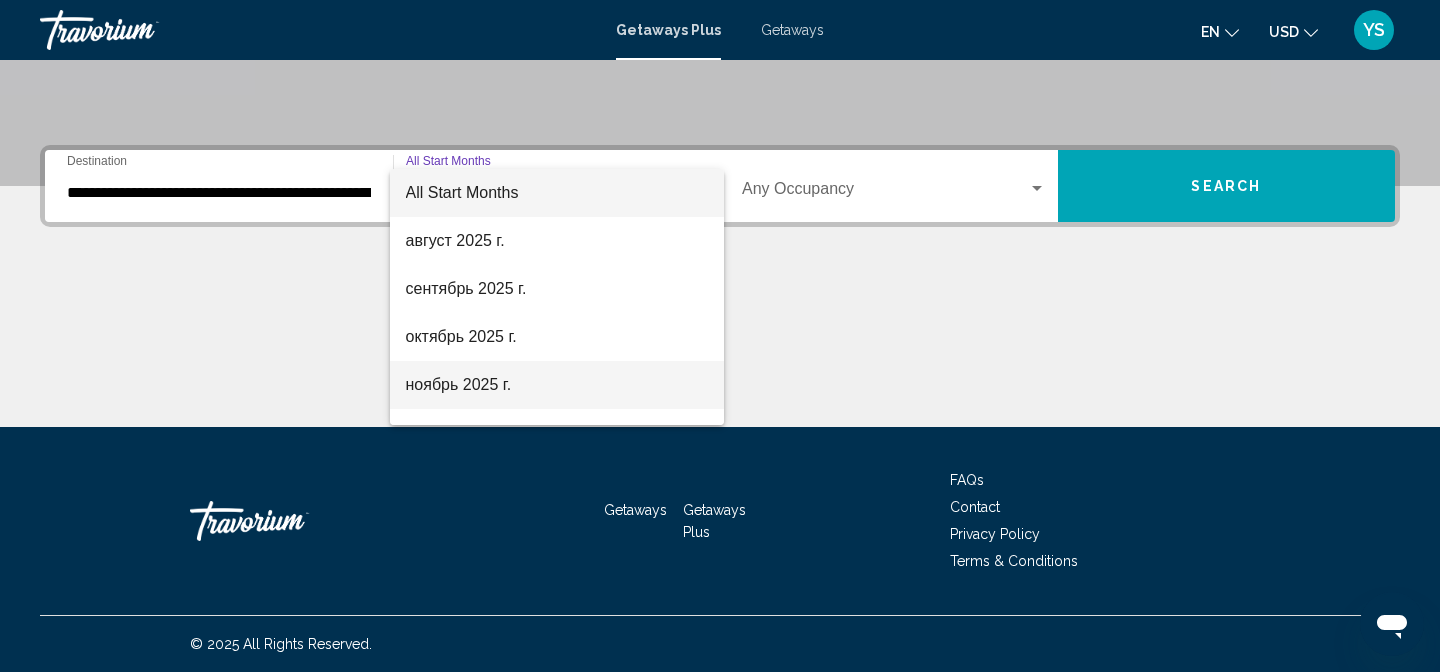 click on "ноябрь 2025 г." at bounding box center [557, 385] 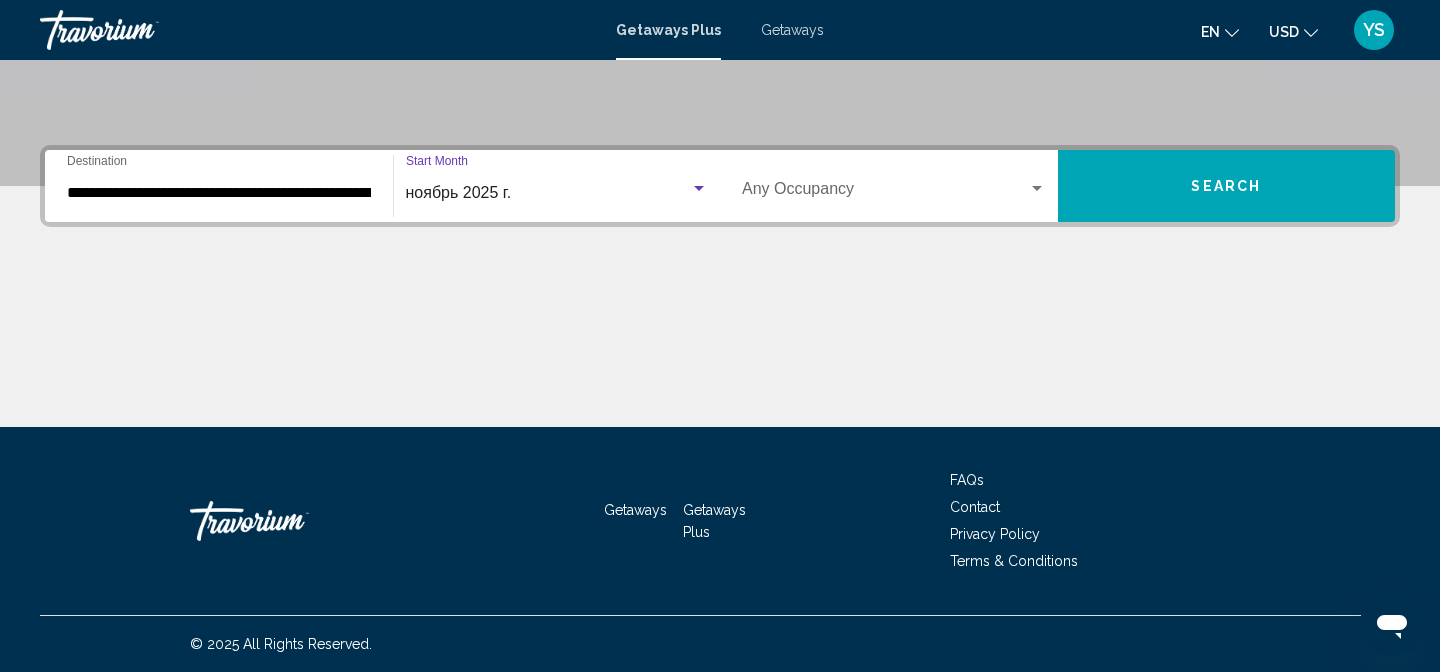 click at bounding box center (1037, 189) 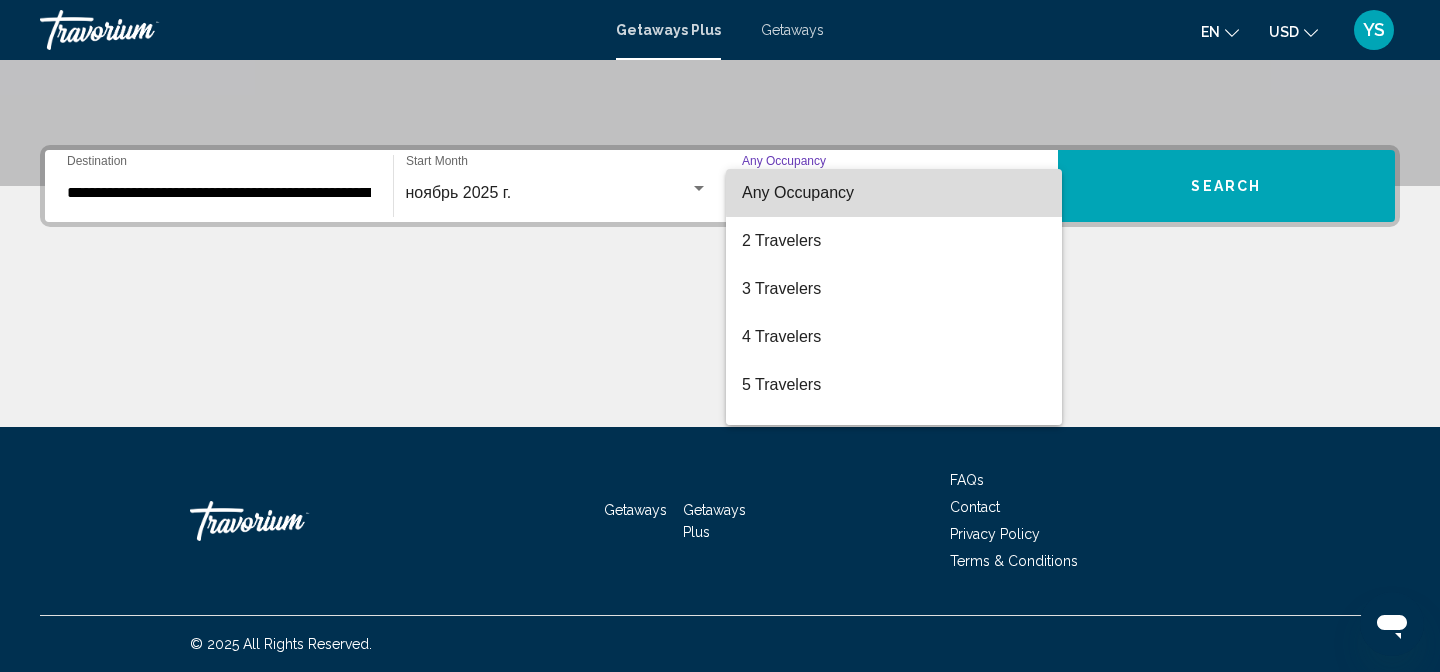 click on "Any Occupancy" at bounding box center (894, 193) 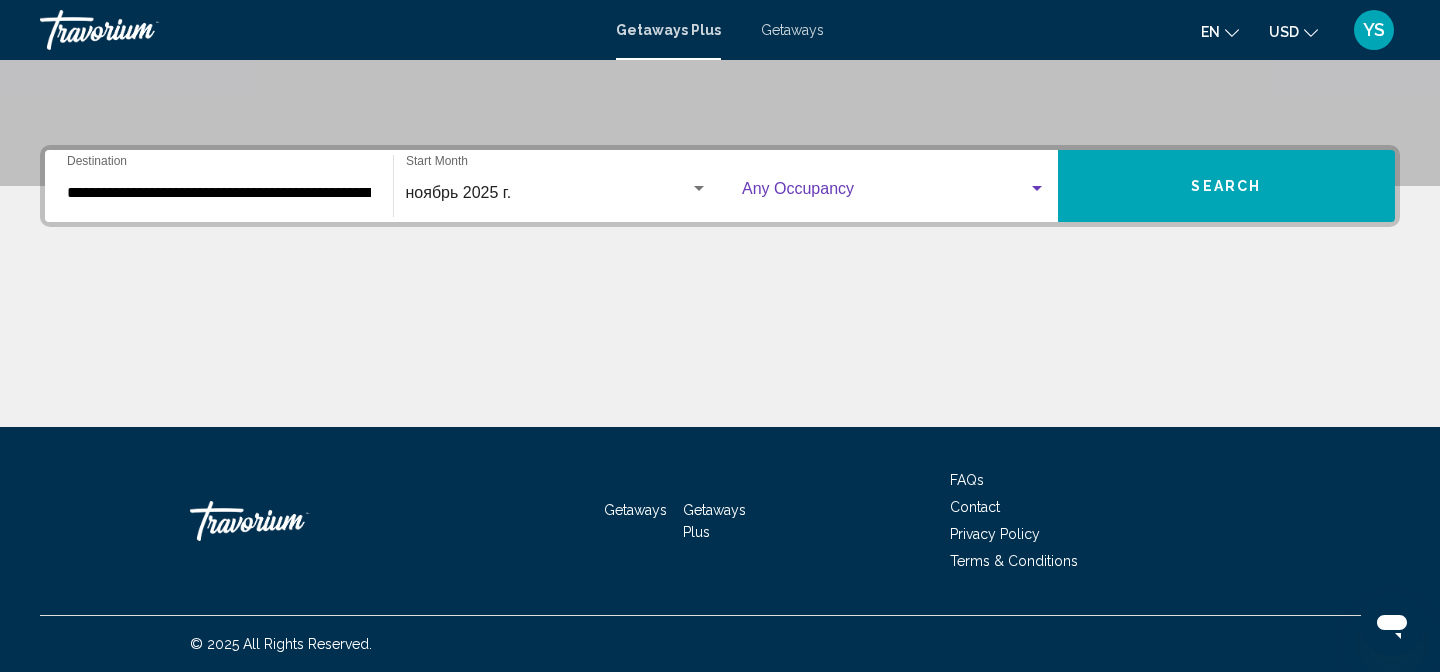 click on "Search" at bounding box center [1227, 186] 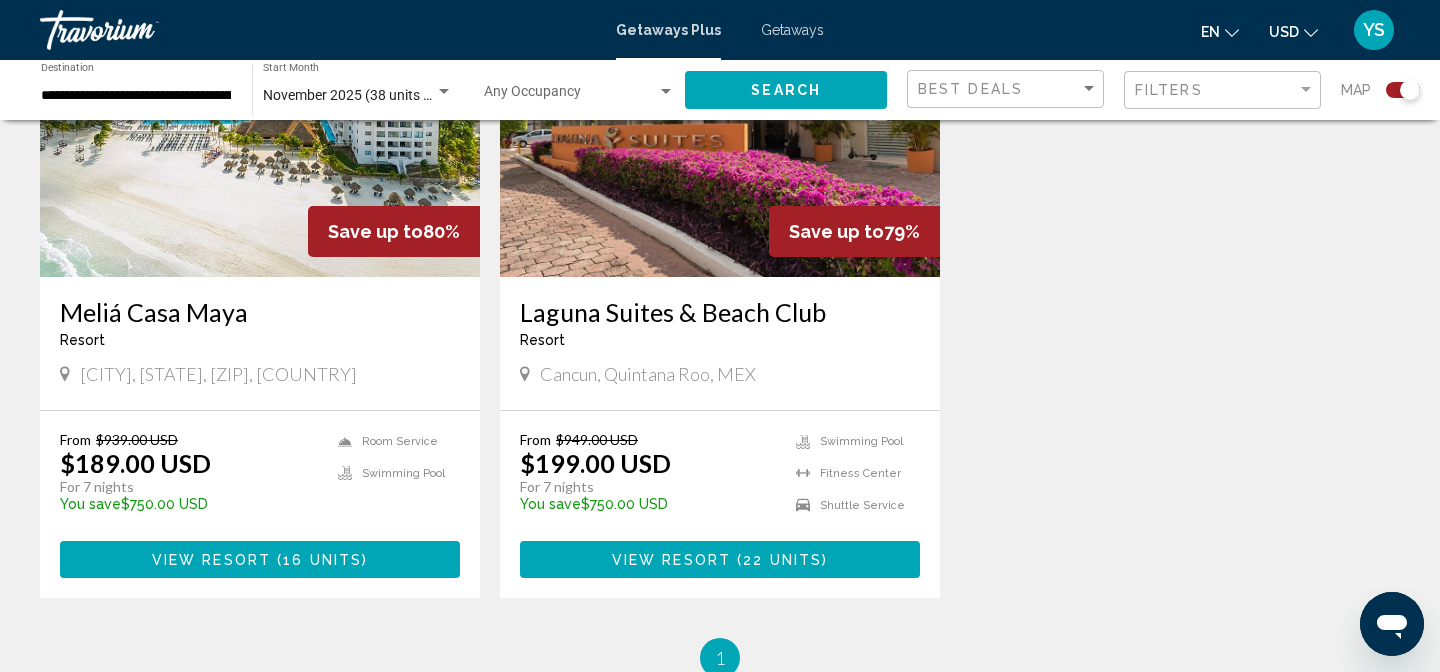 scroll, scrollTop: 908, scrollLeft: 0, axis: vertical 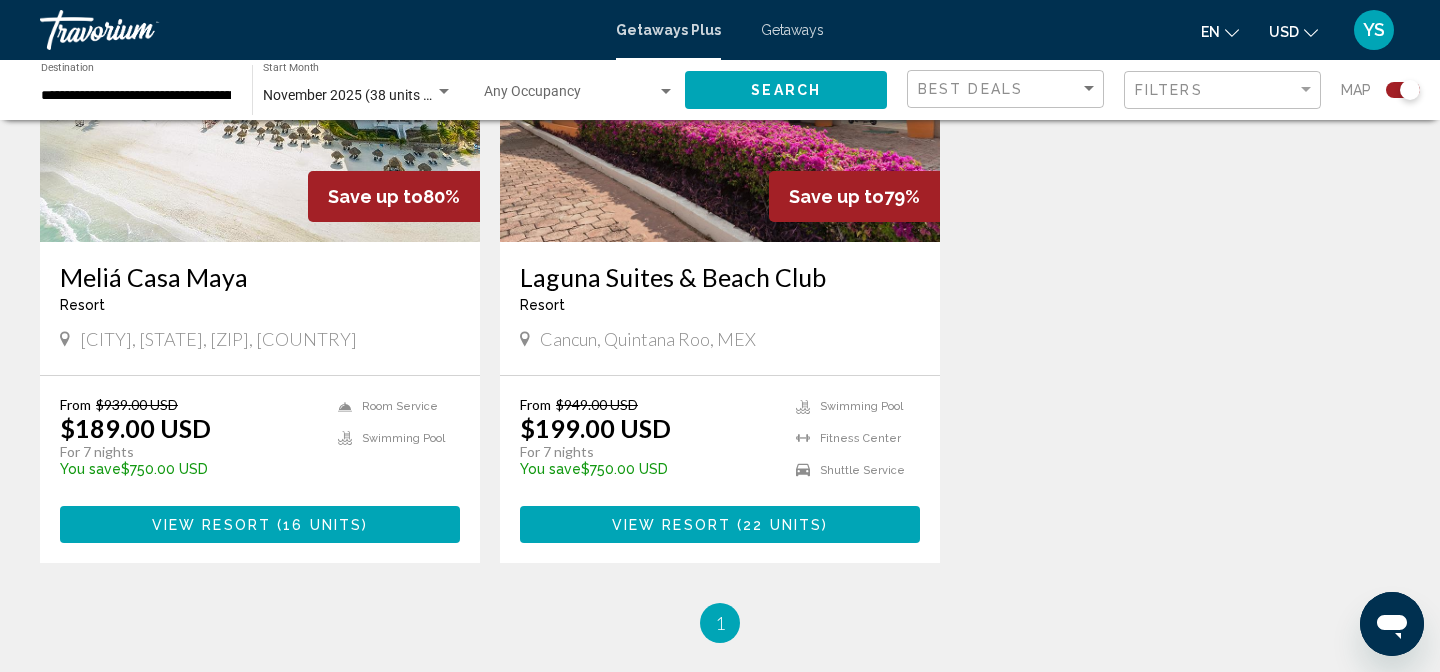 click on "View Resort" at bounding box center (211, 525) 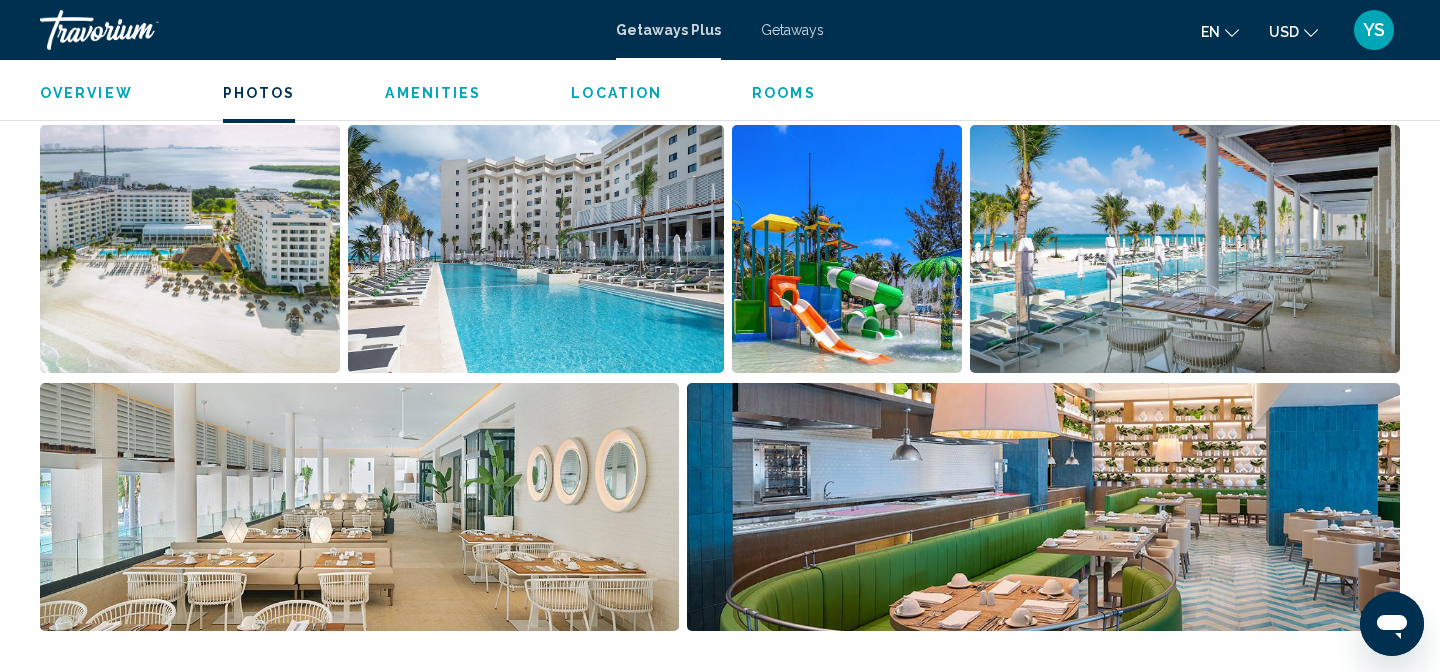 scroll, scrollTop: 866, scrollLeft: 0, axis: vertical 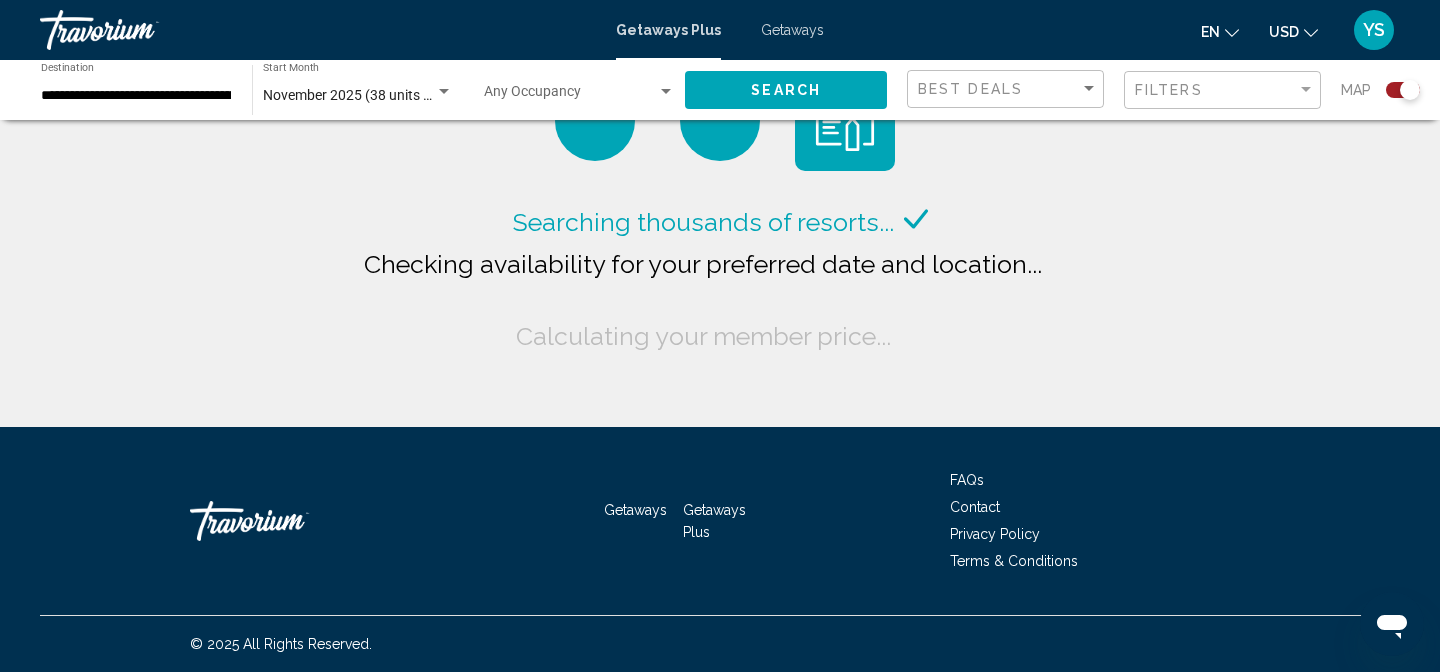 click on "Occupancy Any Occupancy" 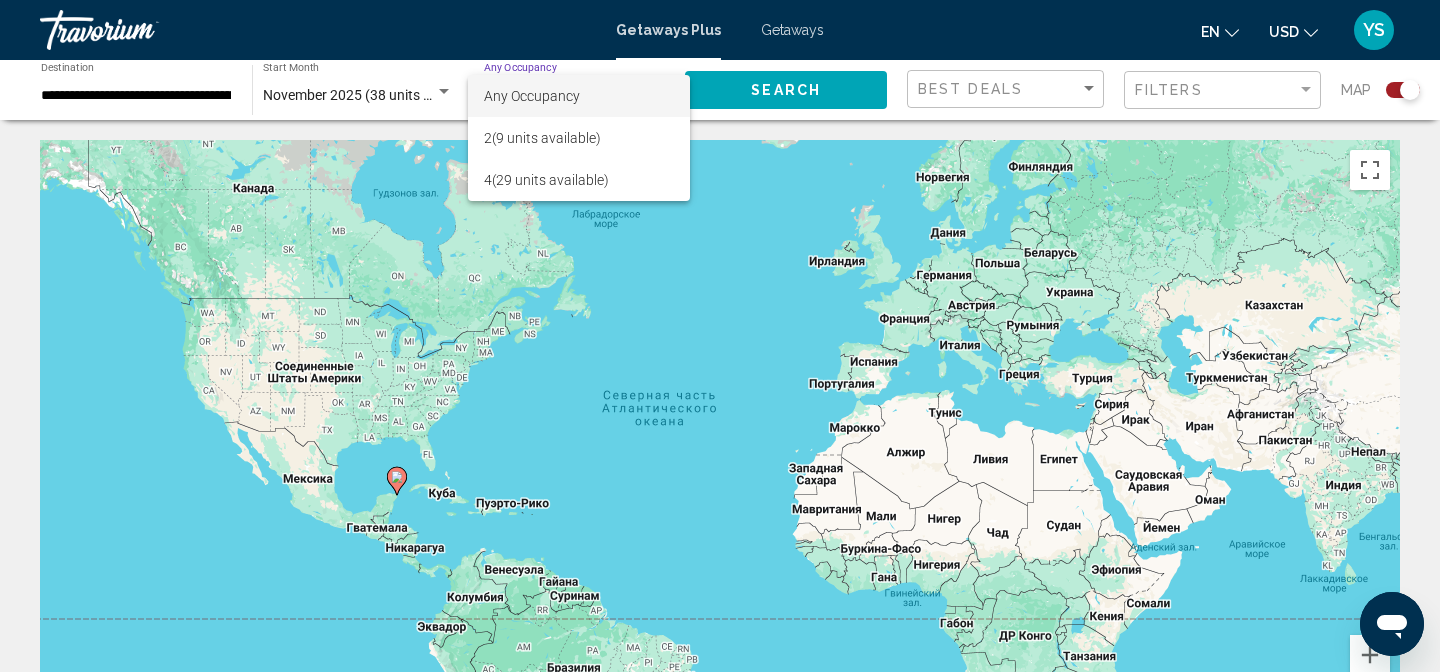 click on "Any Occupancy" at bounding box center [532, 96] 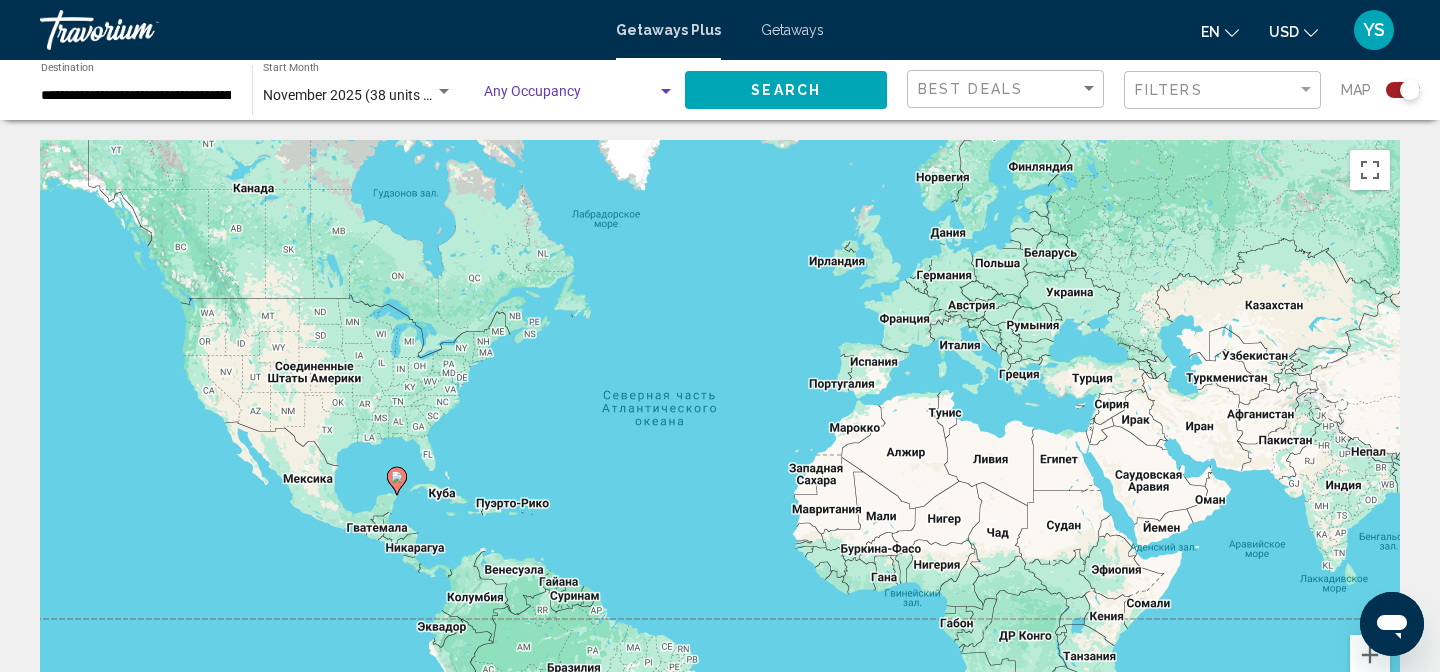 click on "Occupancy Any Occupancy" 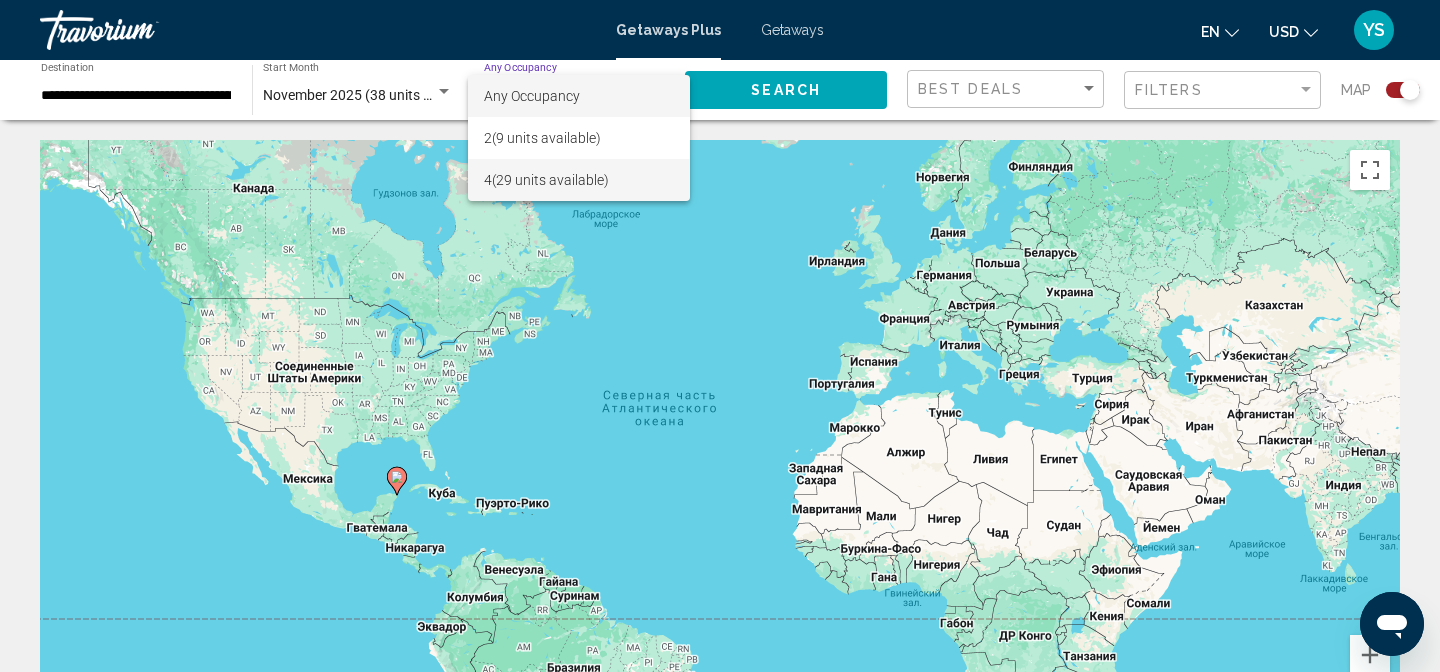 click on "4  (29 units available)" at bounding box center [579, 180] 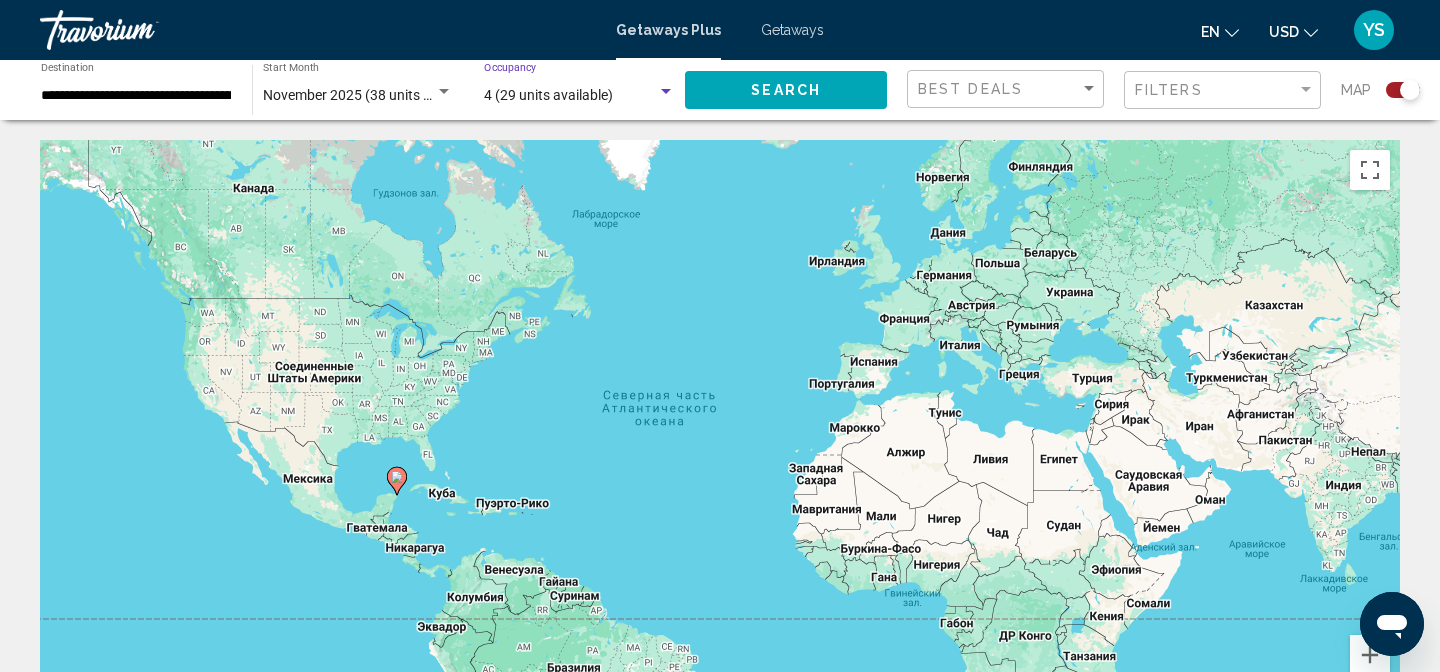 click on "Search" 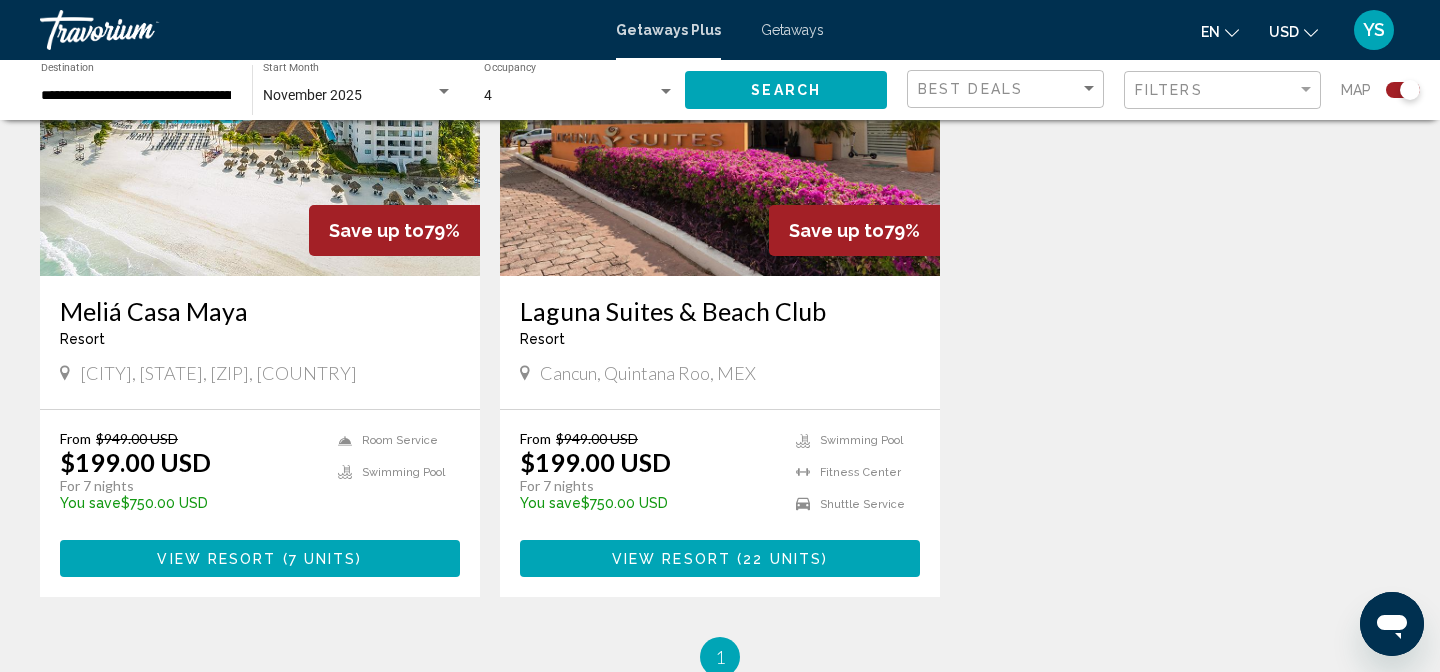 scroll, scrollTop: 842, scrollLeft: 0, axis: vertical 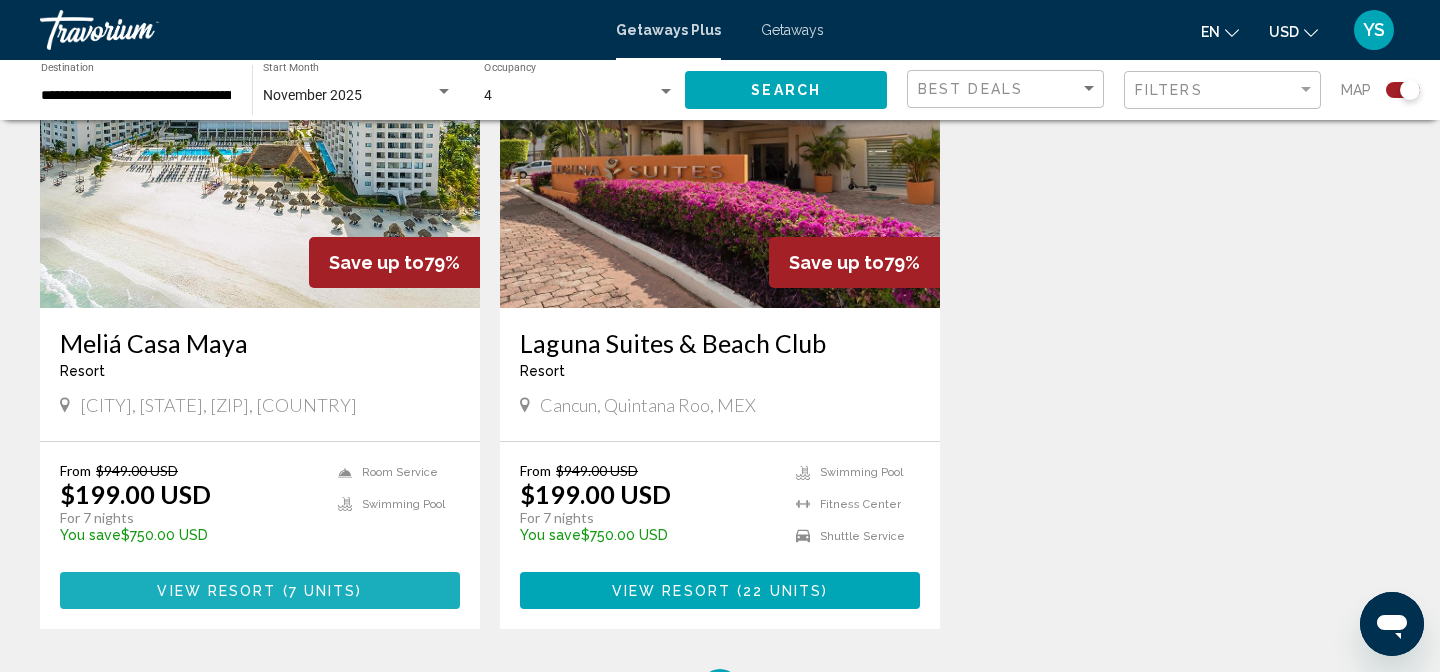 click on "7 units" at bounding box center (323, 591) 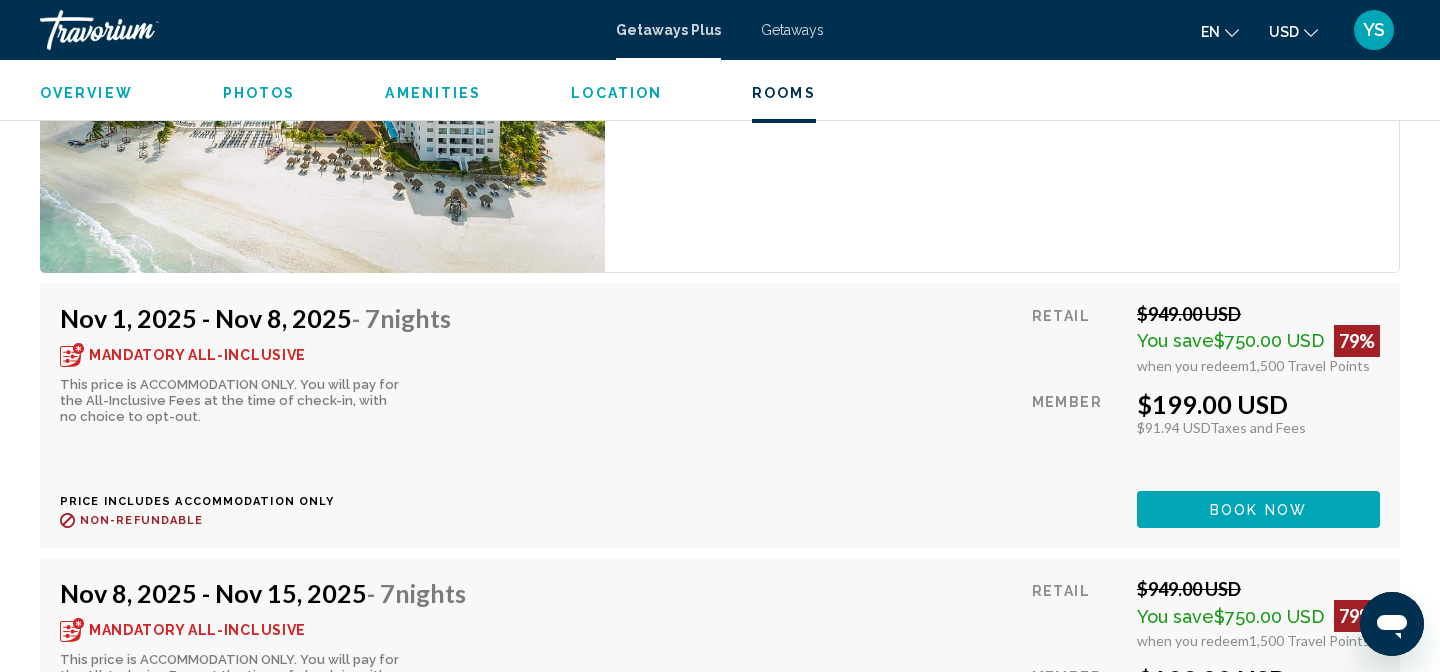 scroll, scrollTop: 3538, scrollLeft: 0, axis: vertical 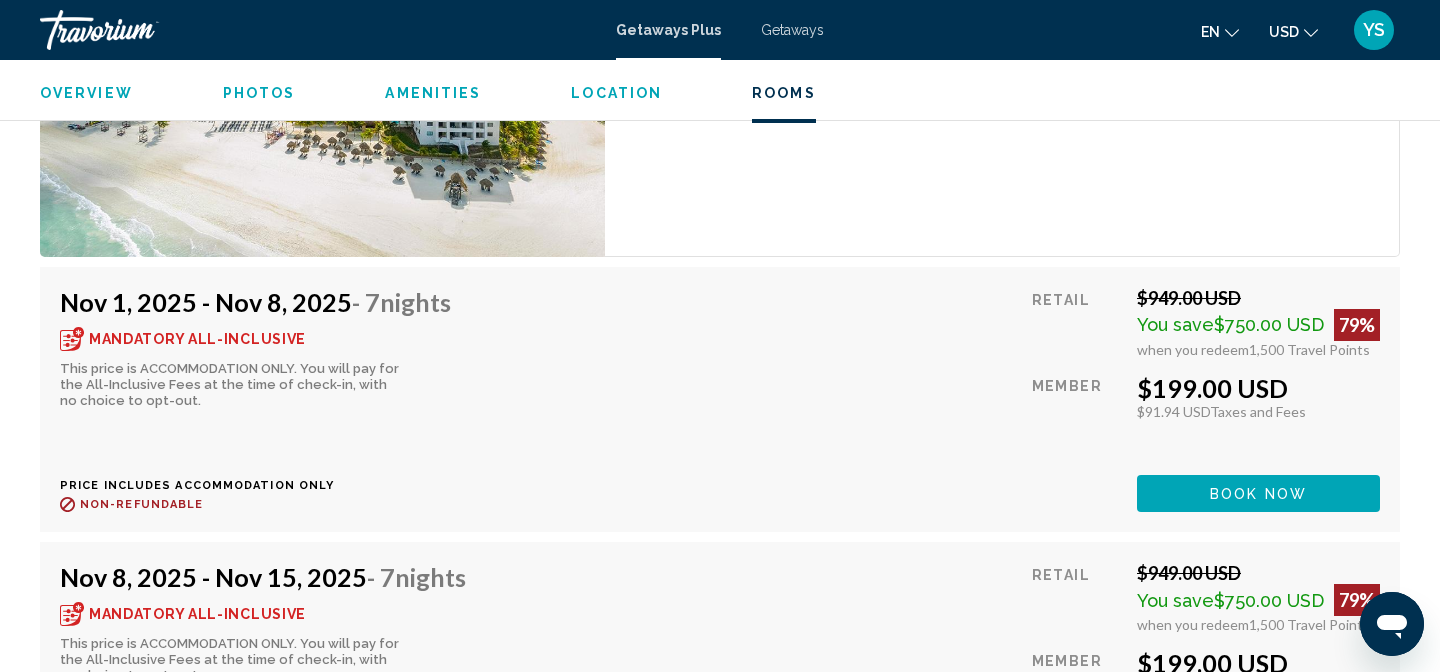 drag, startPoint x: 64, startPoint y: 344, endPoint x: 155, endPoint y: 393, distance: 103.35376 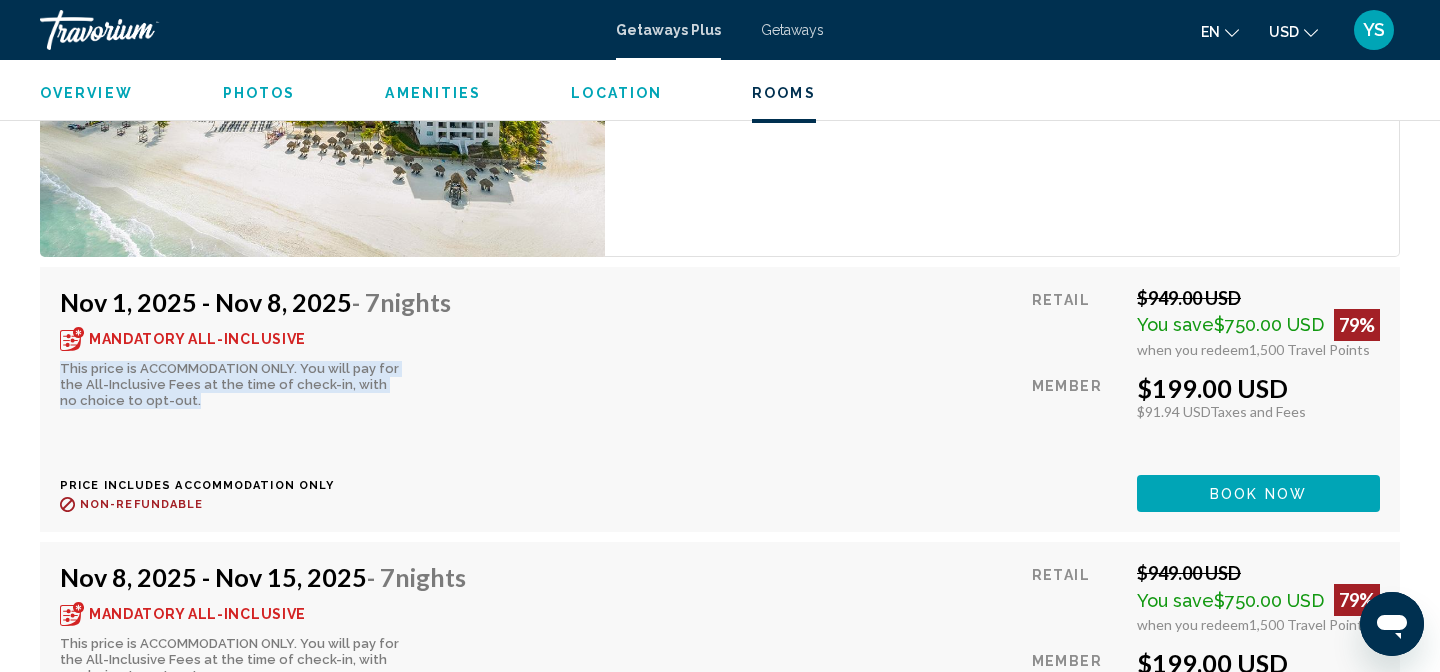 drag, startPoint x: 180, startPoint y: 379, endPoint x: 61, endPoint y: 343, distance: 124.32619 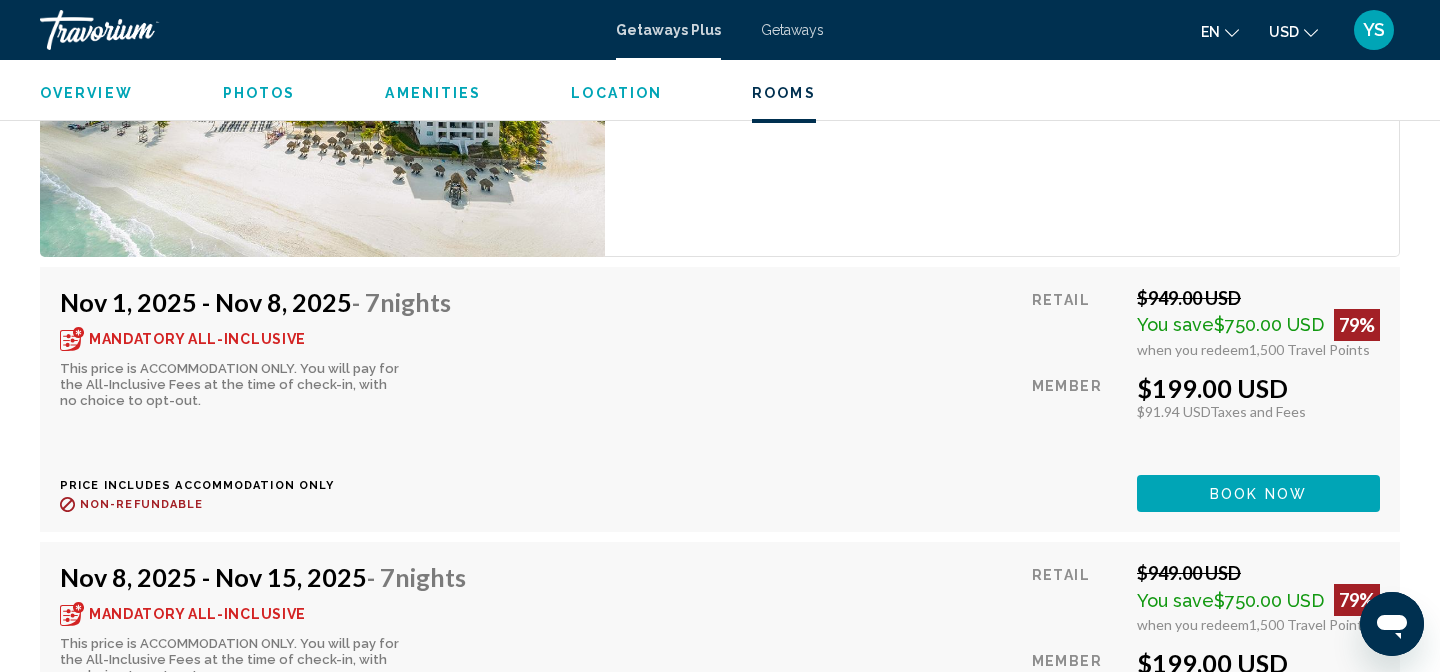 click 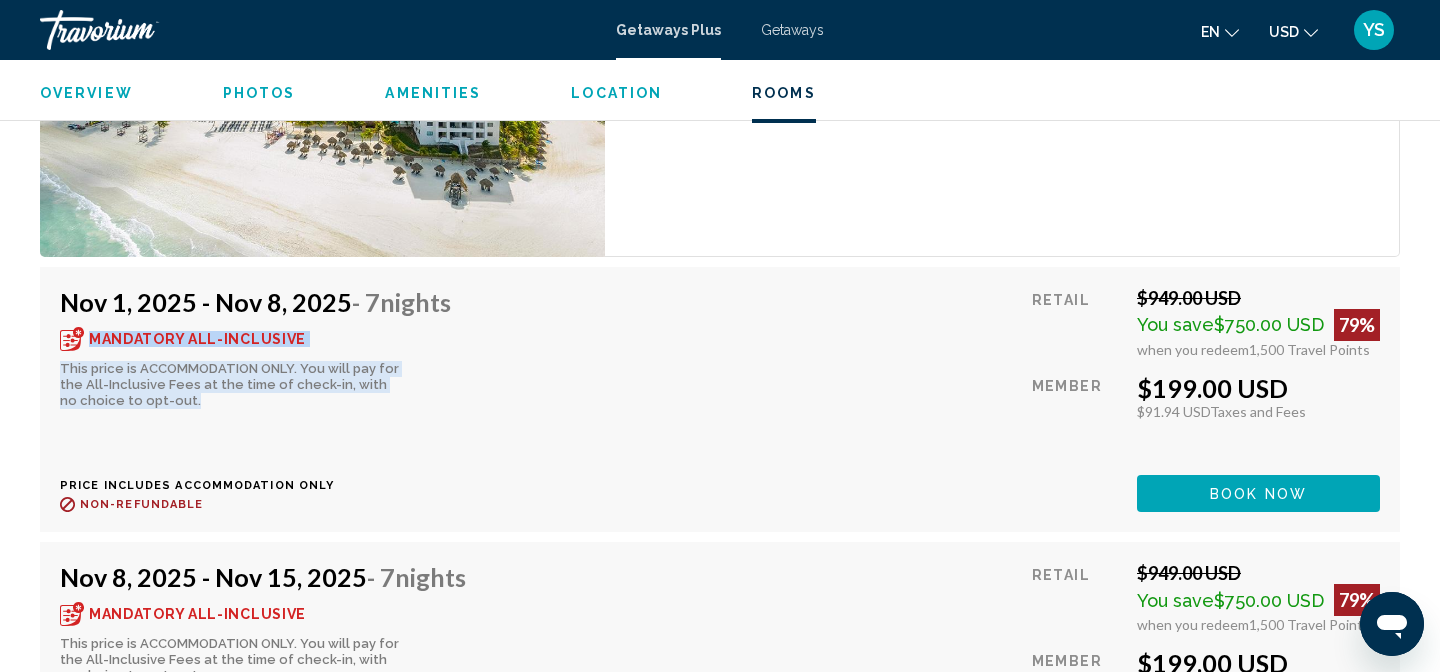 drag, startPoint x: 92, startPoint y: 313, endPoint x: 240, endPoint y: 392, distance: 167.76471 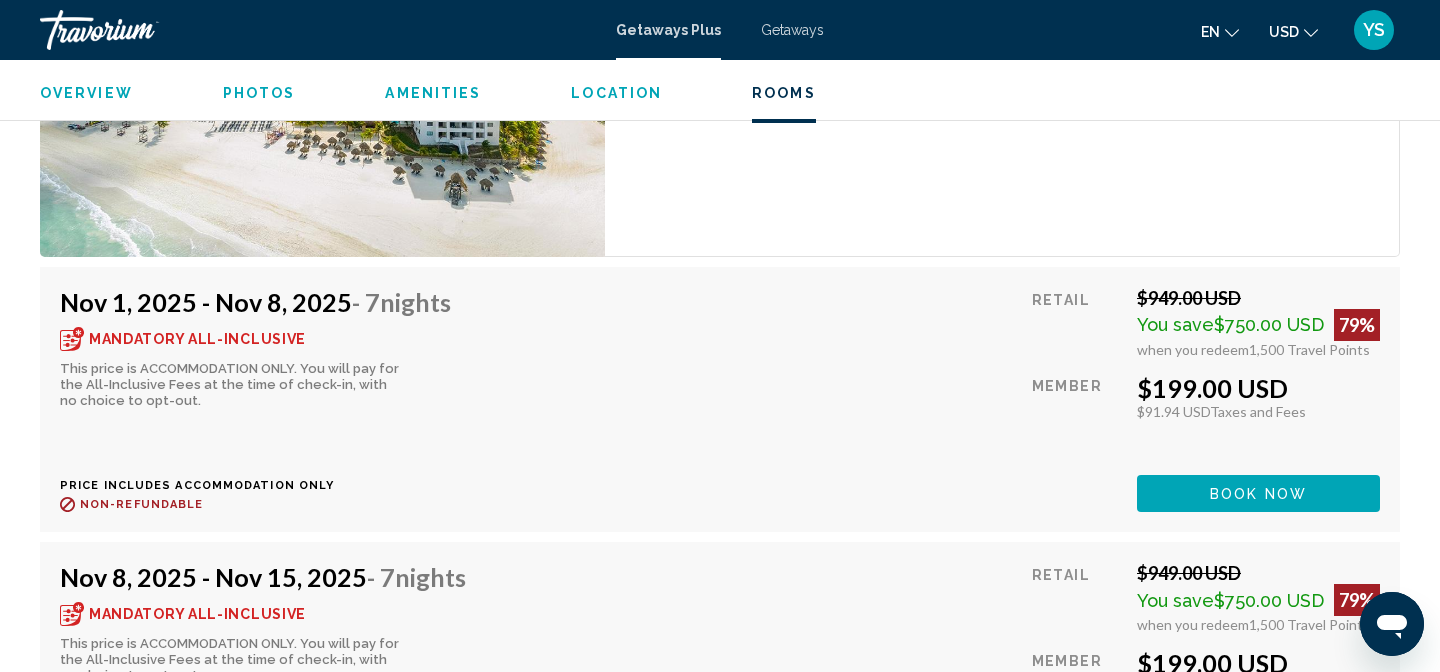 click on "Nov 1, 2025 - Nov 8, 2025  - 7  Nights
Mandatory All-Inclusive This price is ACCOMMODATION ONLY. You will pay for the All-Inclusive Fees at the time of check-in, with no choice to opt-out. Price includes accommodation only
Refundable until :
Non-refundable Retail  $949.00 USD  You save  $750.00 USD   79%  when you redeem  1,500  Travel Points  Member  $199.00 USD   $91.94 USD  Taxes and Fees You earn  0  Travel Points  Book now This room is no longer available. Price includes accommodation only
Refundable until
Non-refundable Book now This room is no longer available." at bounding box center (720, 399) 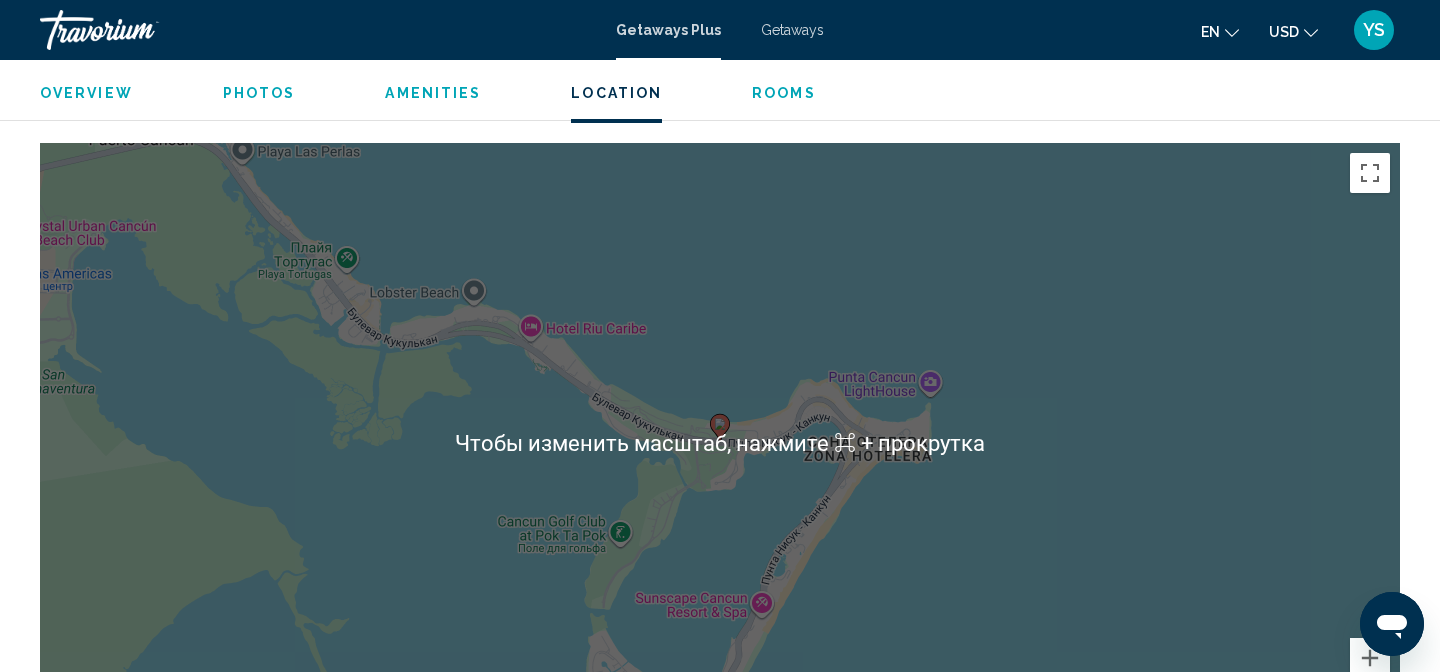 scroll, scrollTop: 2625, scrollLeft: 0, axis: vertical 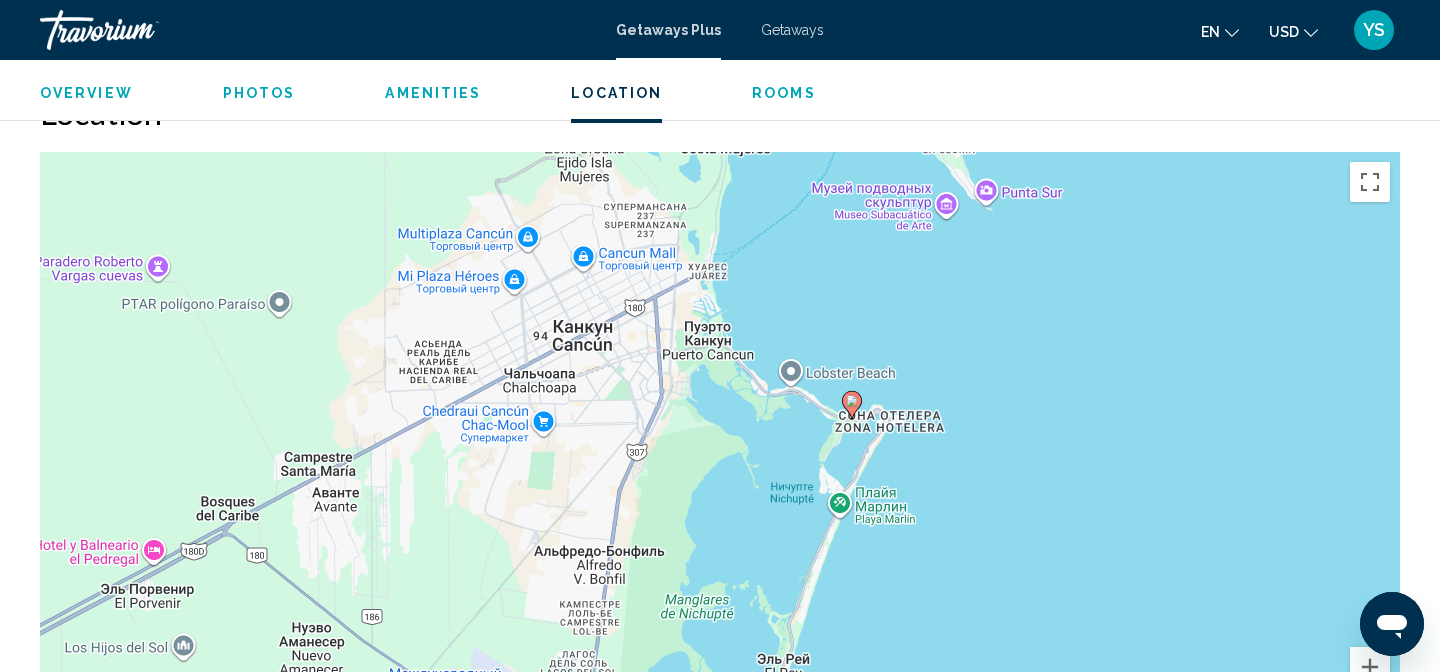 click 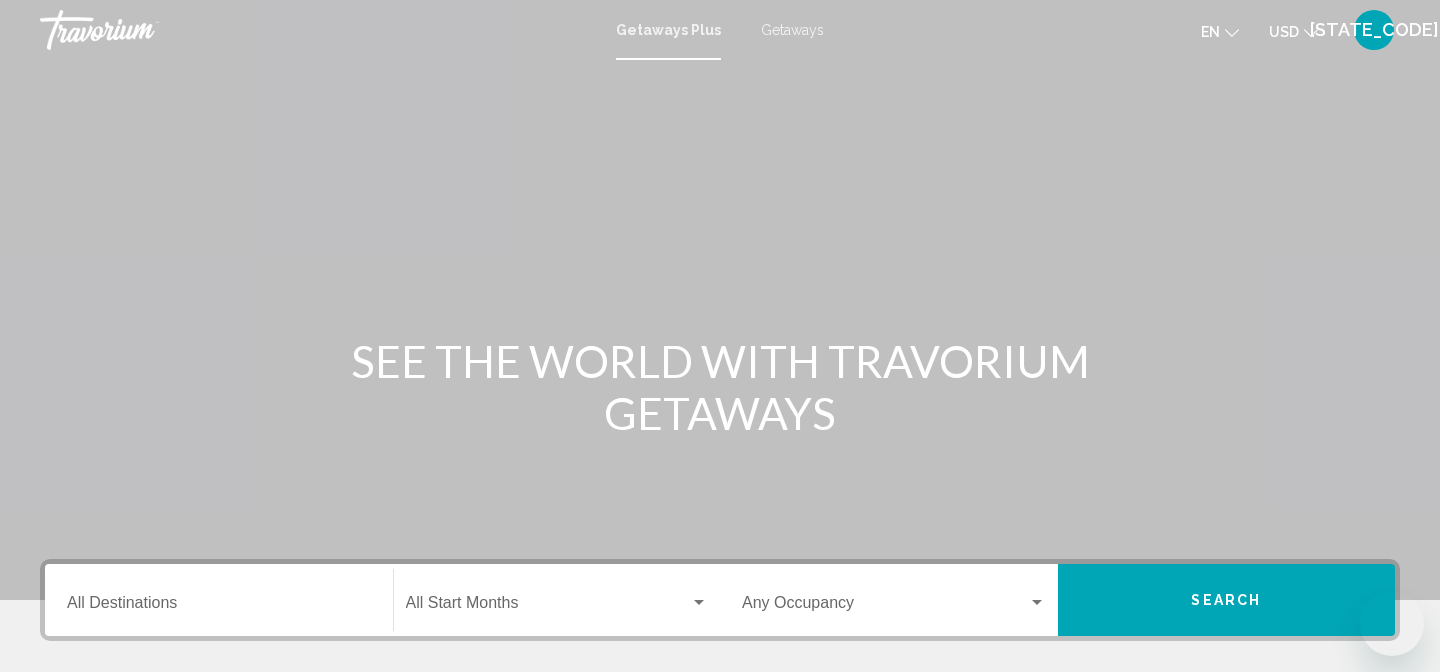 scroll, scrollTop: 0, scrollLeft: 0, axis: both 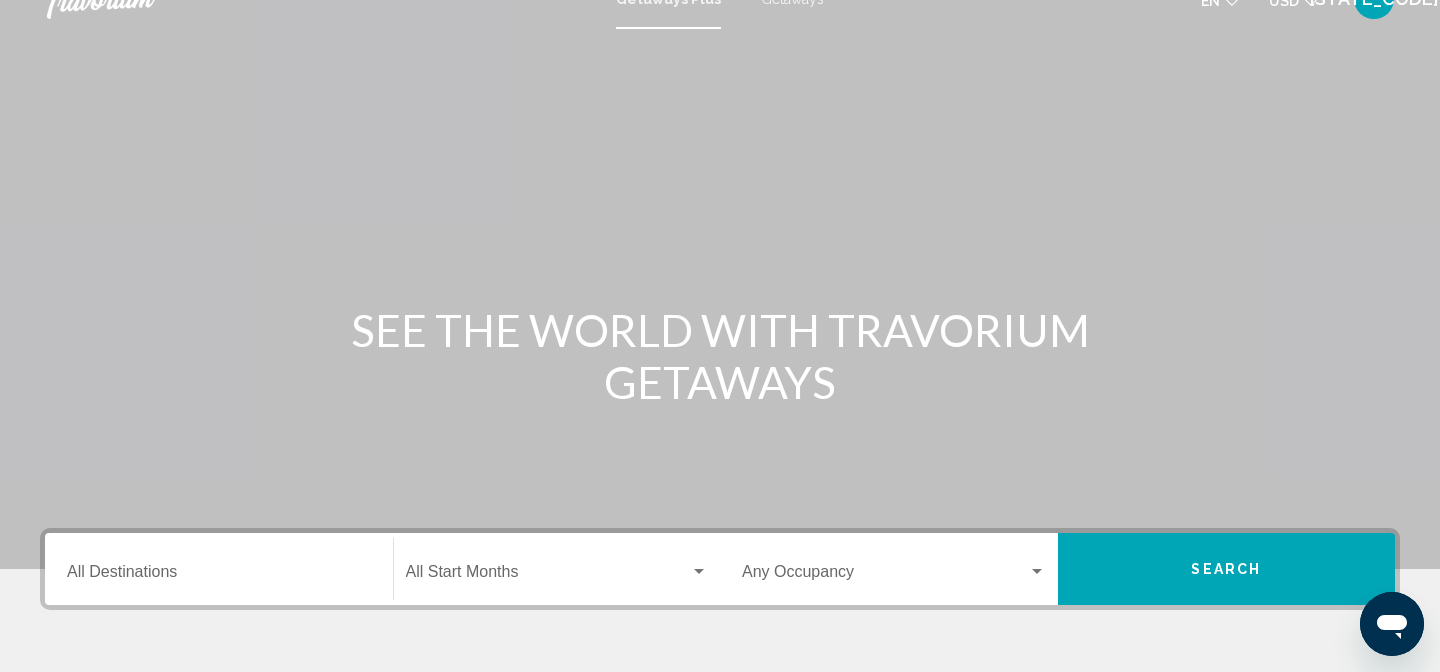 click on "Destination All Destinations" at bounding box center [219, 576] 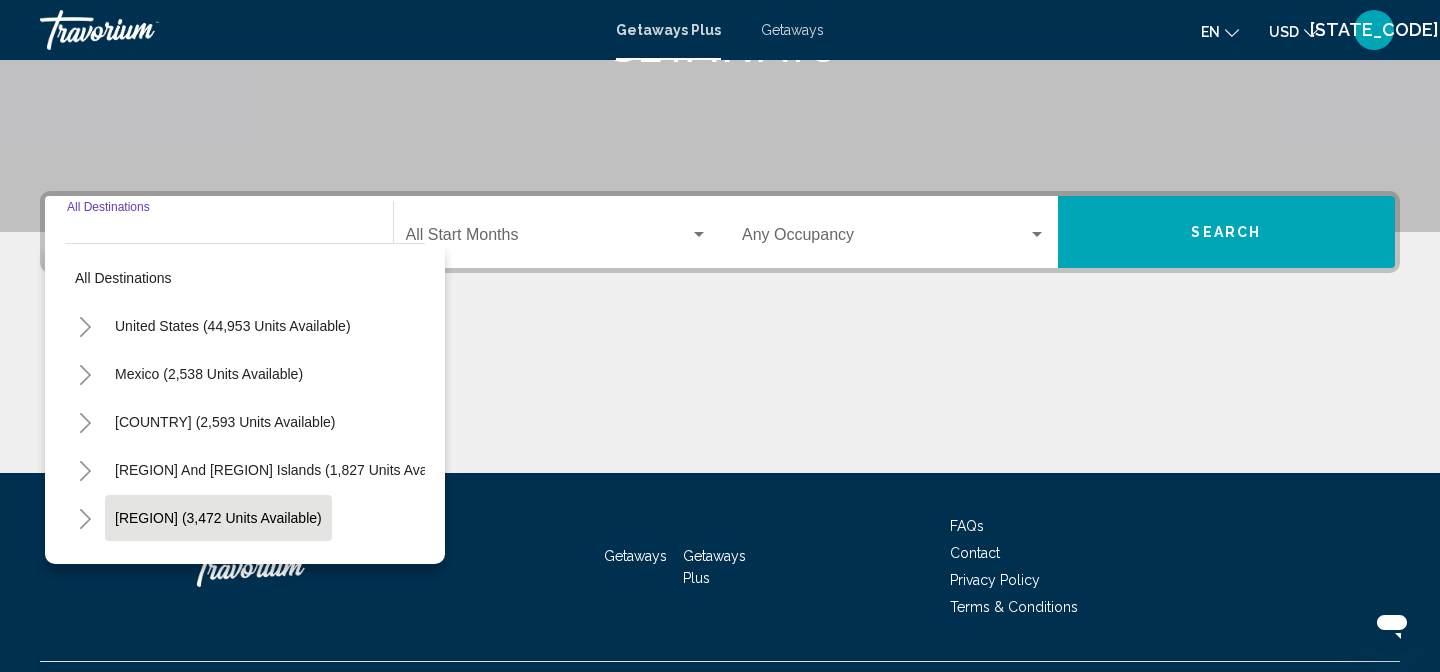scroll, scrollTop: 414, scrollLeft: 0, axis: vertical 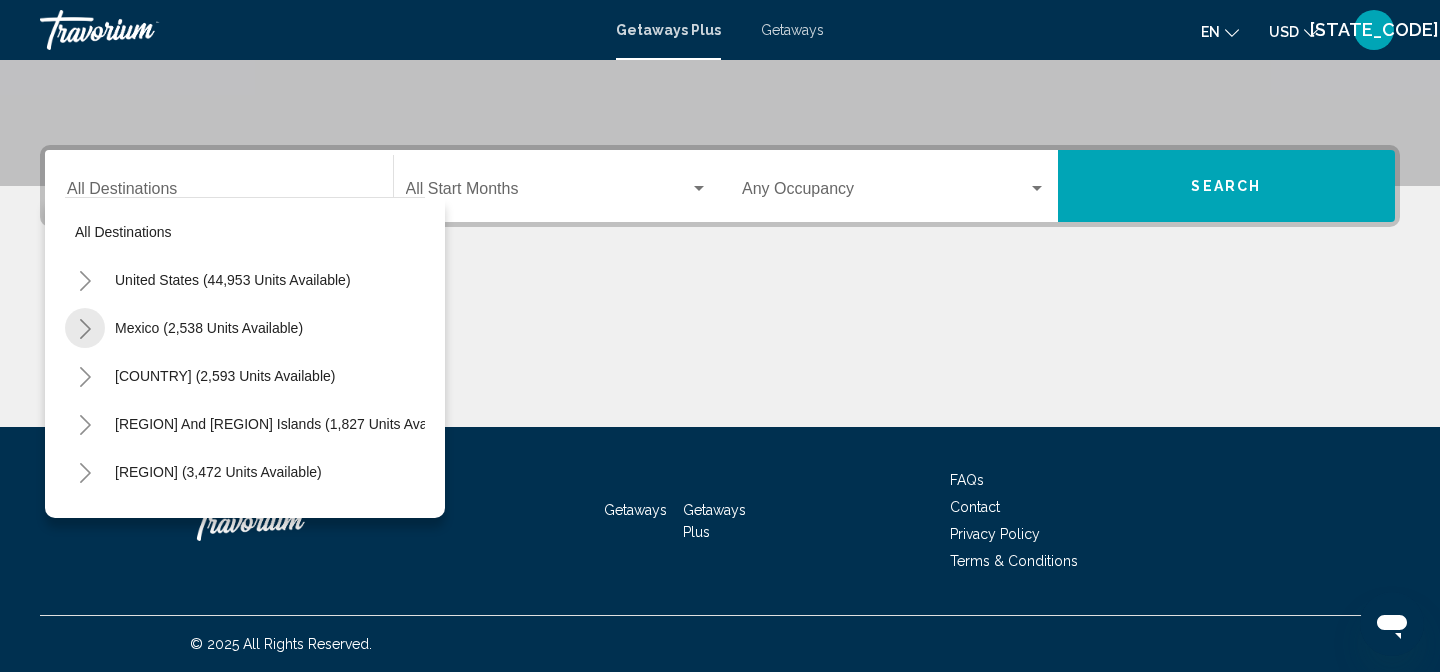 click 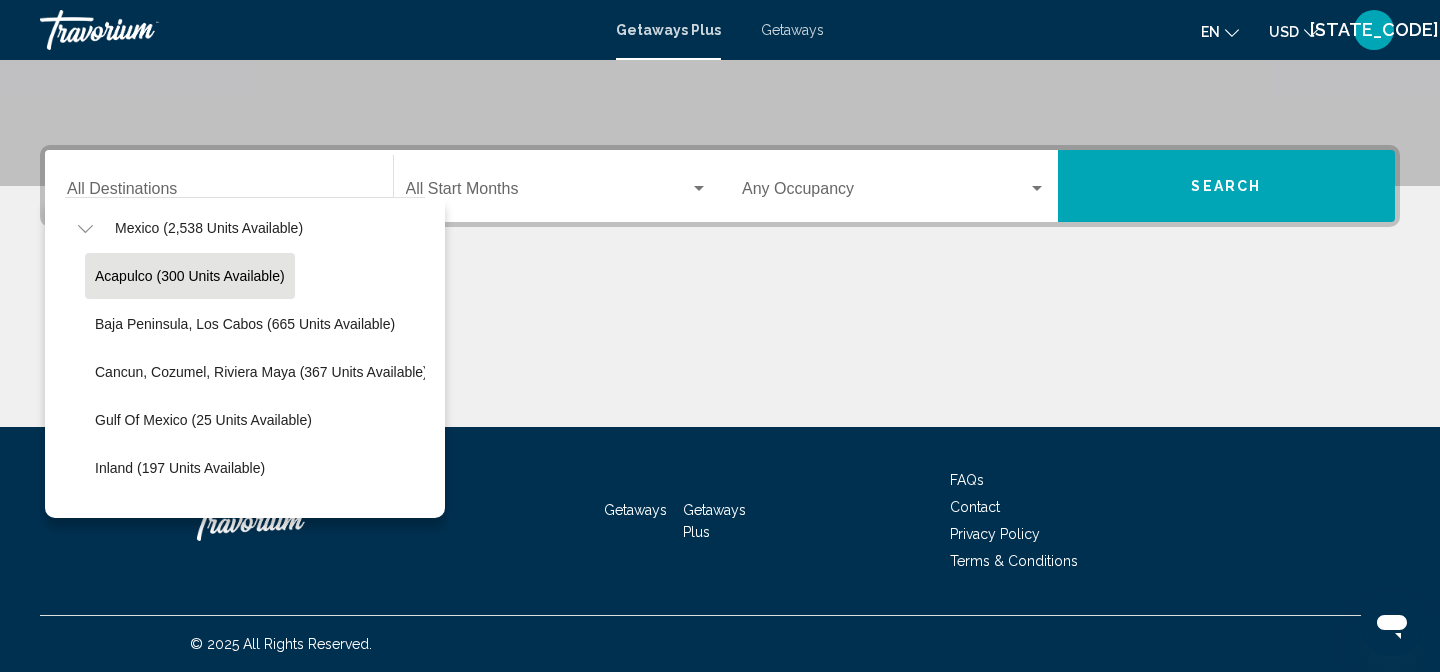 scroll, scrollTop: 117, scrollLeft: 0, axis: vertical 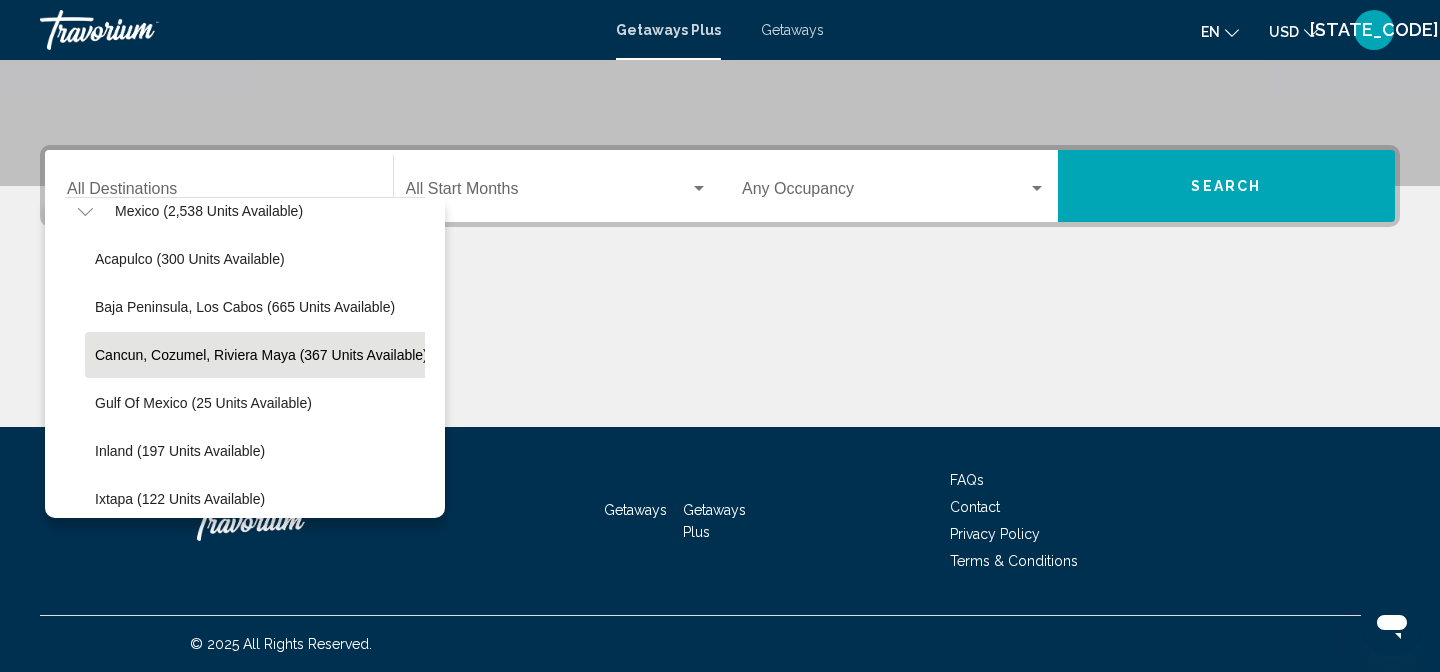 click on "Cancun, Cozumel, Riviera Maya (367 units available)" 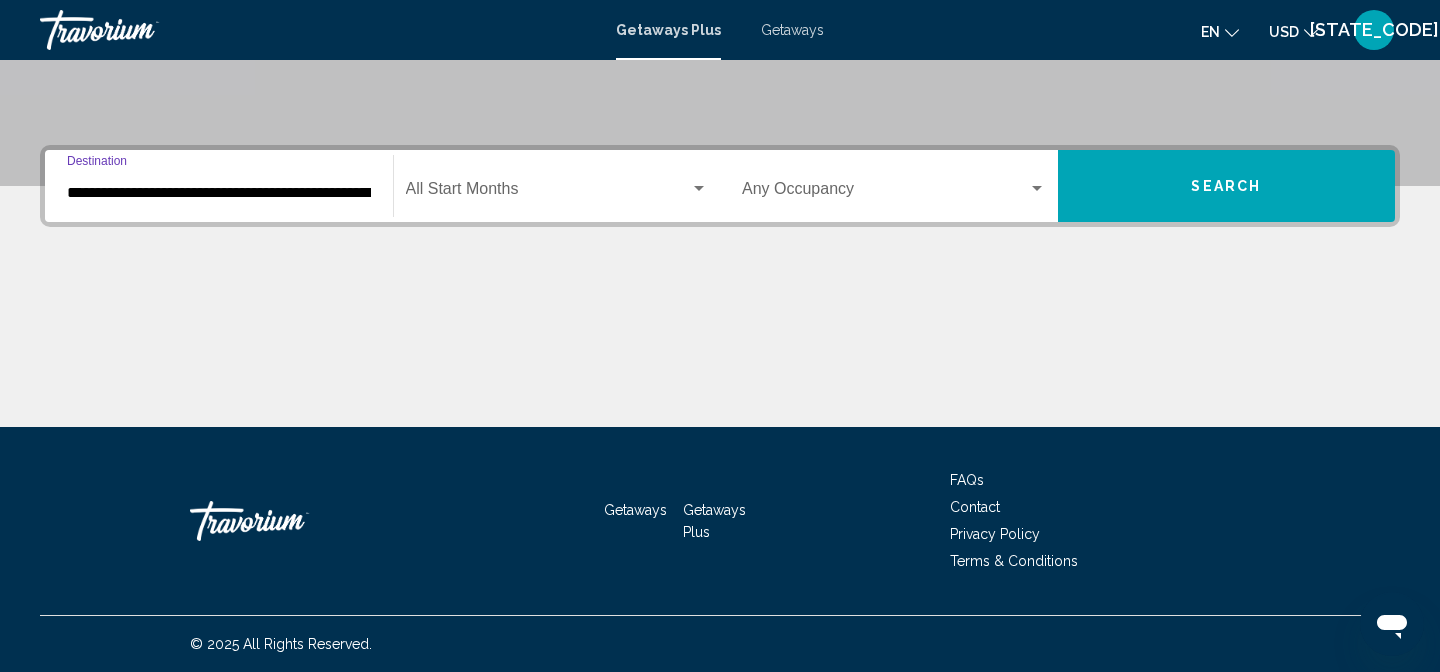 click at bounding box center (548, 193) 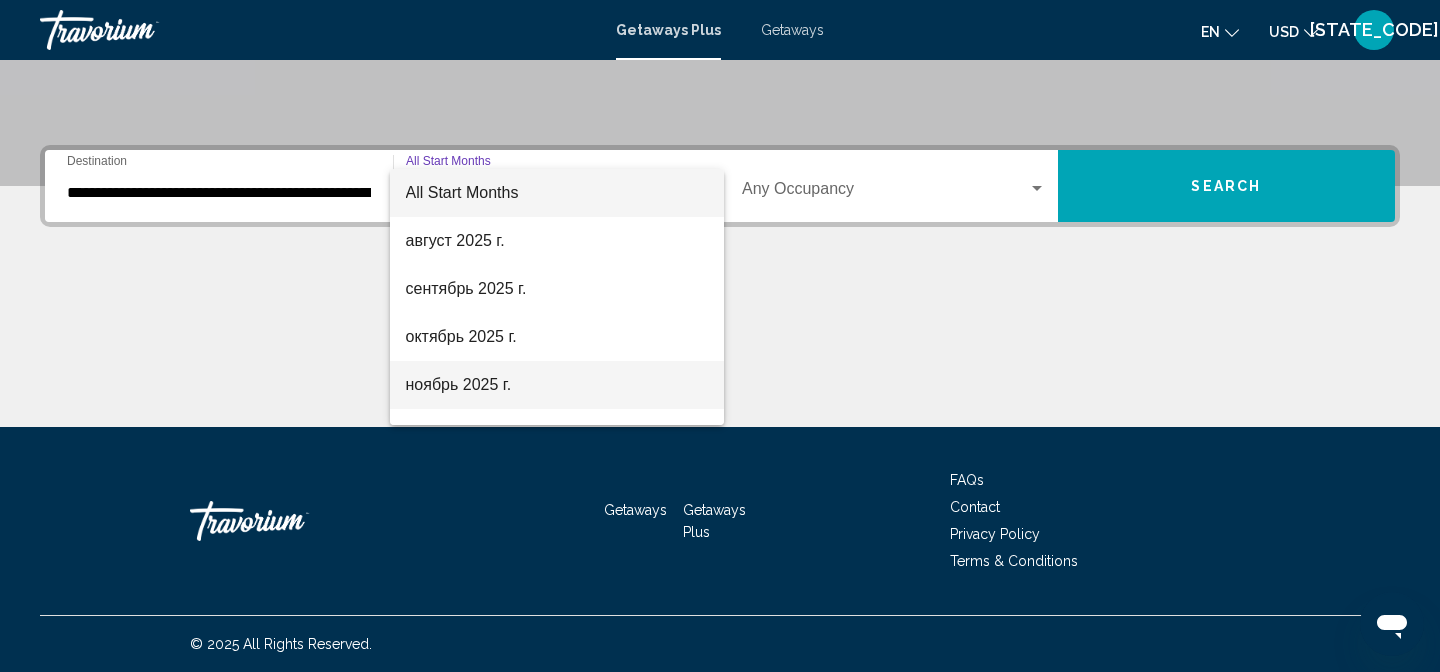 click on "ноябрь 2025 г." at bounding box center [557, 385] 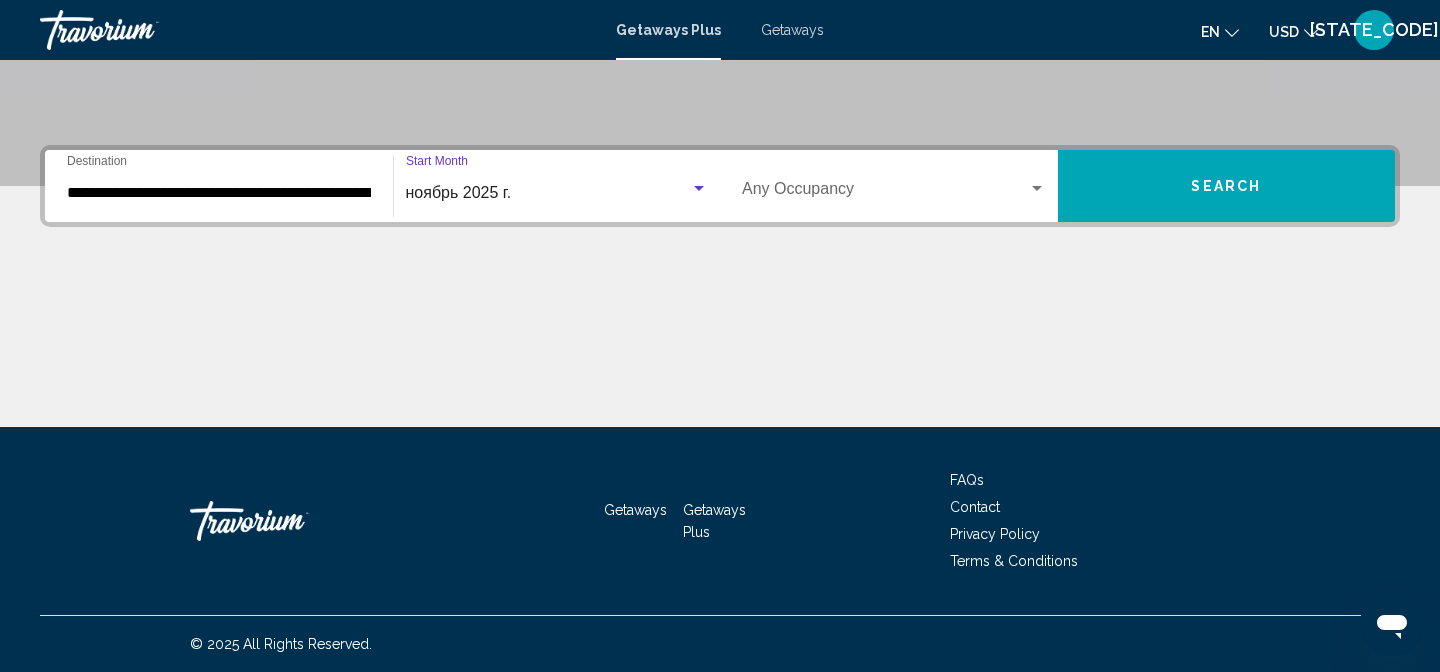 click on "Occupancy Any Occupancy" at bounding box center (894, 186) 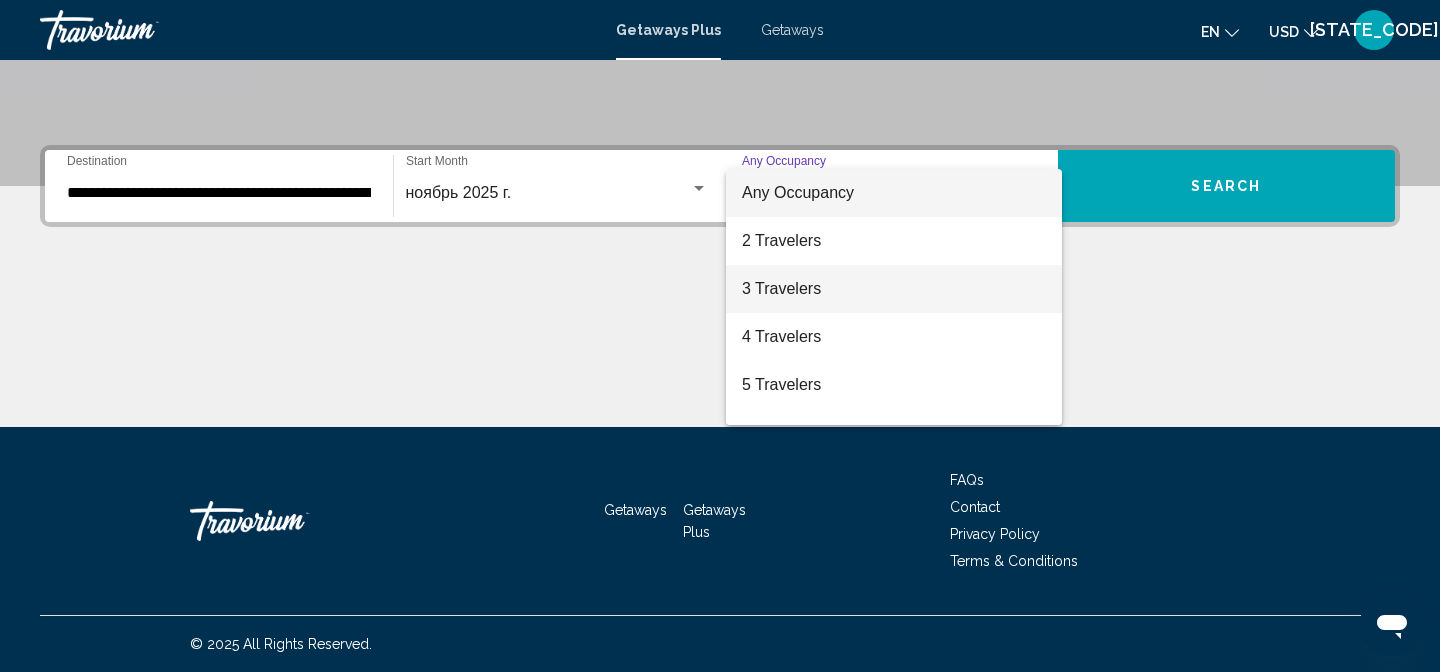 click on "3 Travelers" at bounding box center (894, 289) 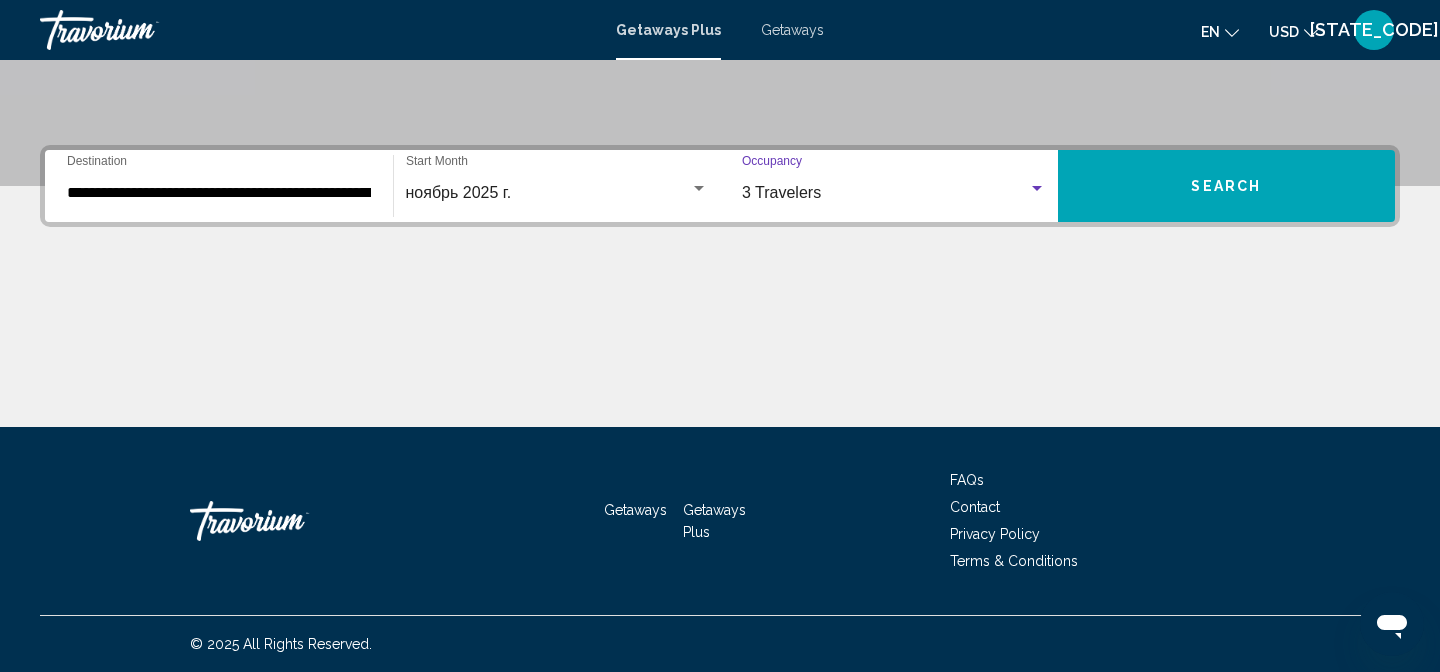 click on "Search" at bounding box center (1227, 186) 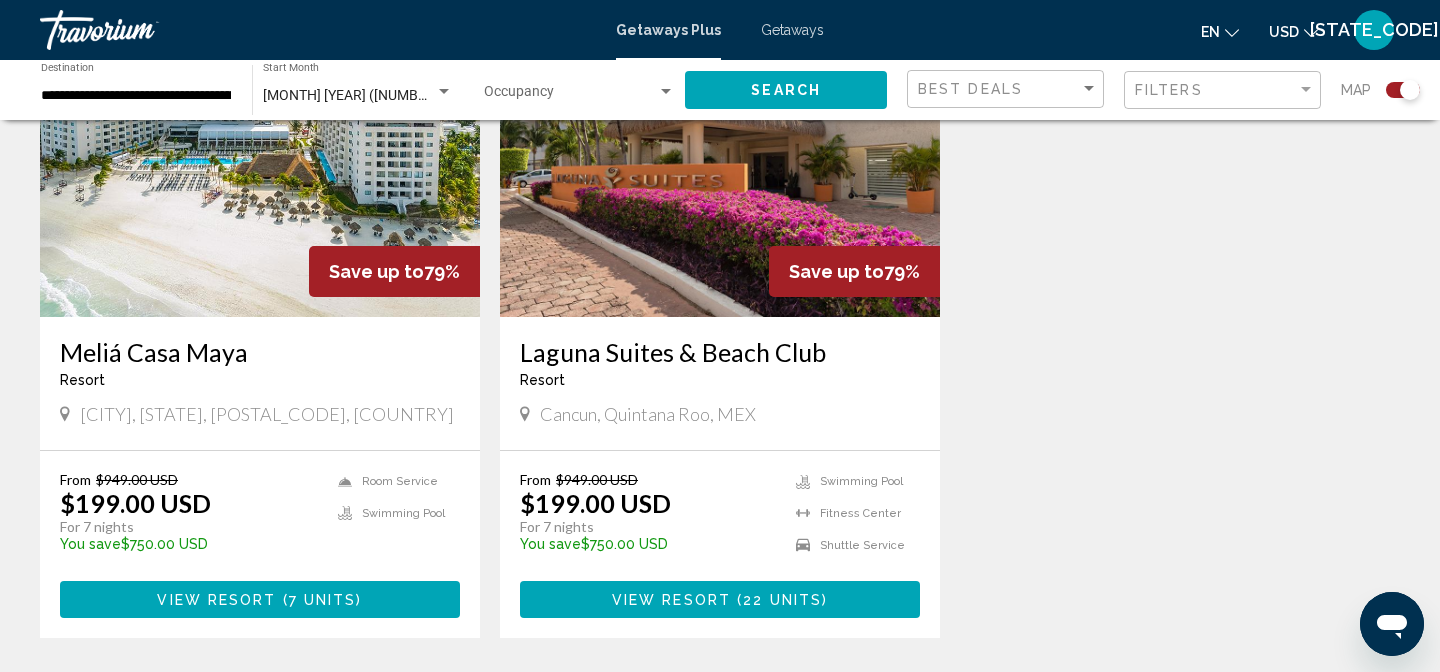scroll, scrollTop: 838, scrollLeft: 0, axis: vertical 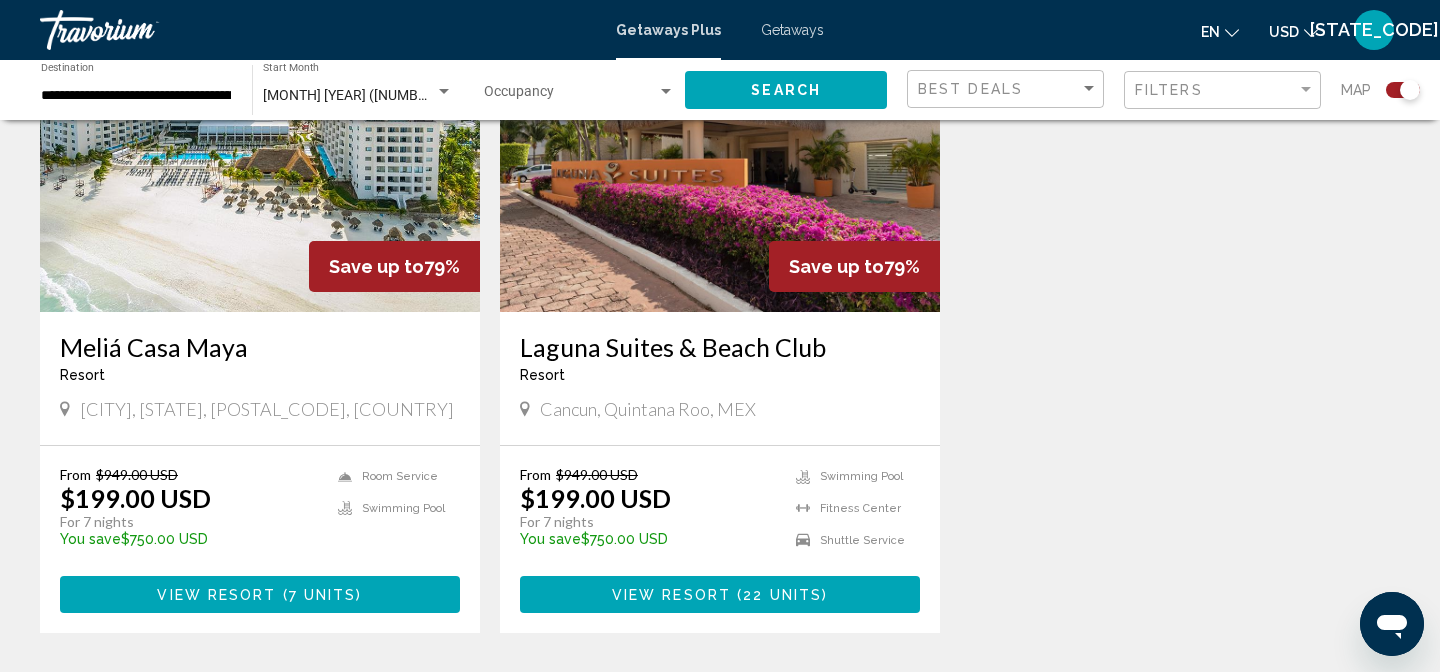 click on "7 units" at bounding box center [323, 595] 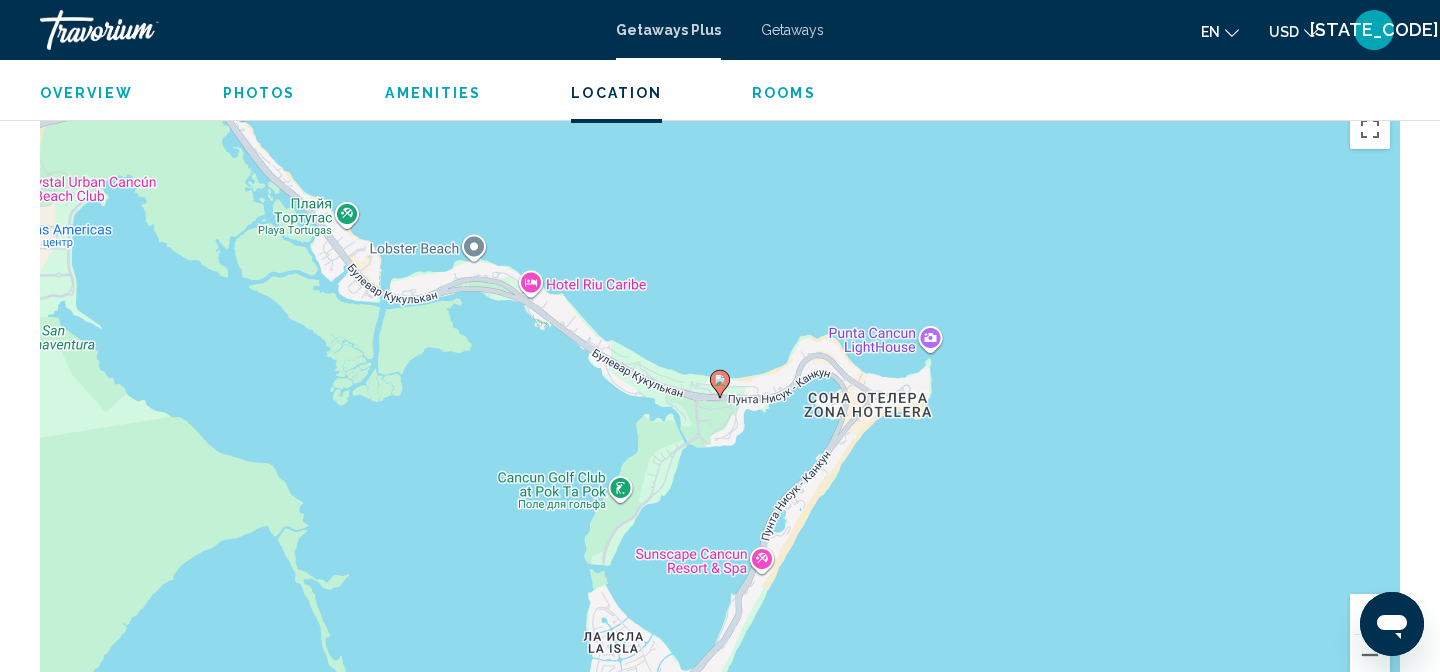 scroll, scrollTop: 2690, scrollLeft: 0, axis: vertical 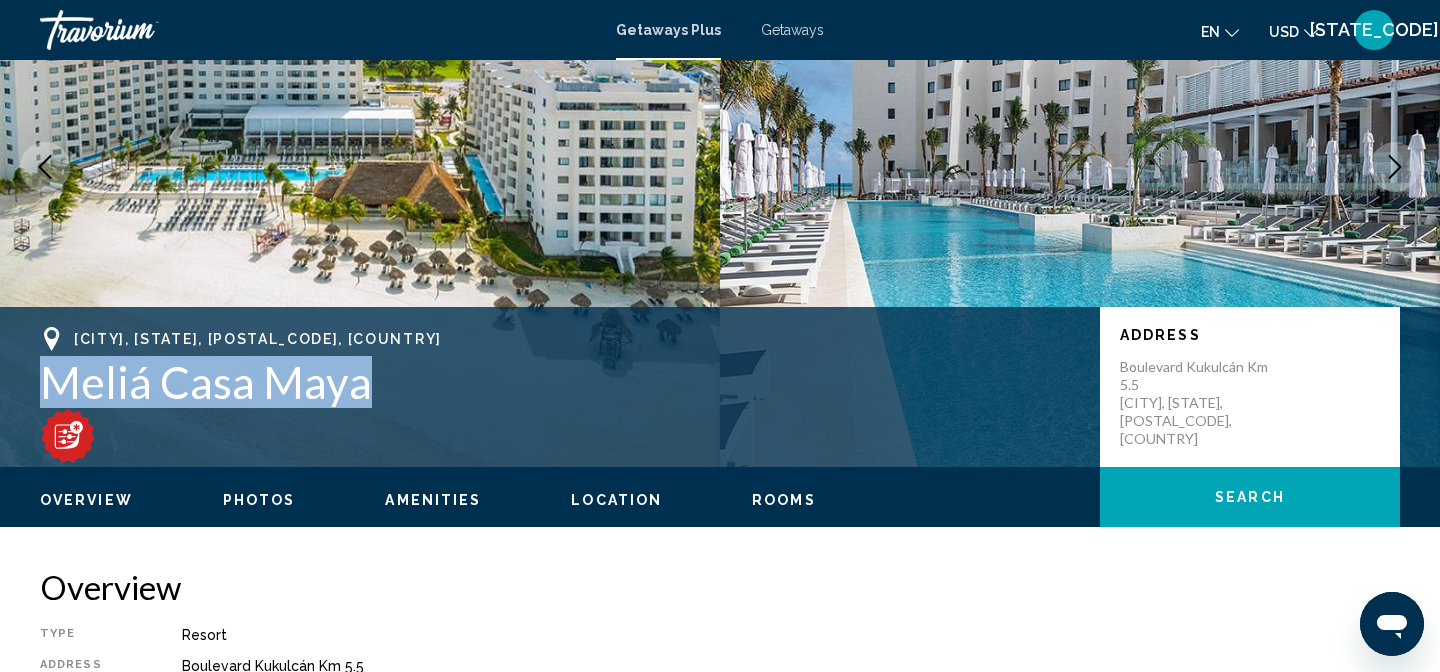 drag, startPoint x: 34, startPoint y: 388, endPoint x: 365, endPoint y: 400, distance: 331.21744 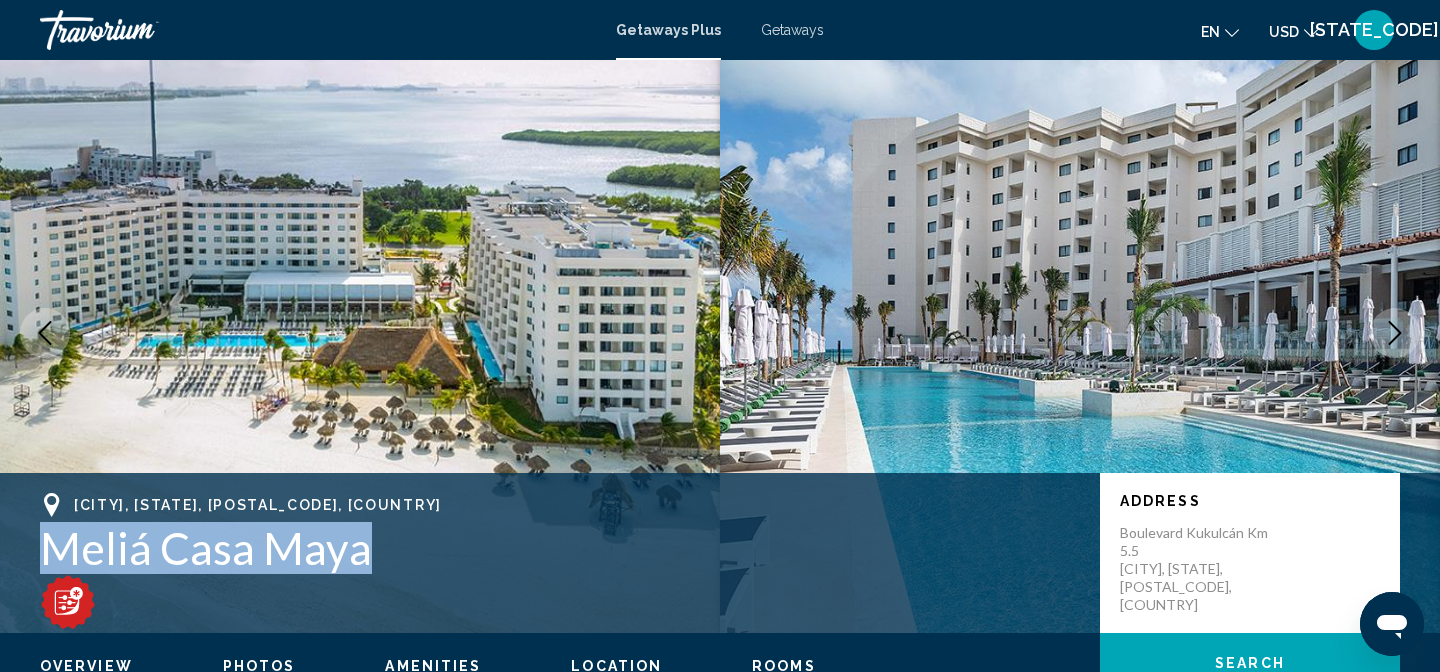 scroll, scrollTop: 0, scrollLeft: 0, axis: both 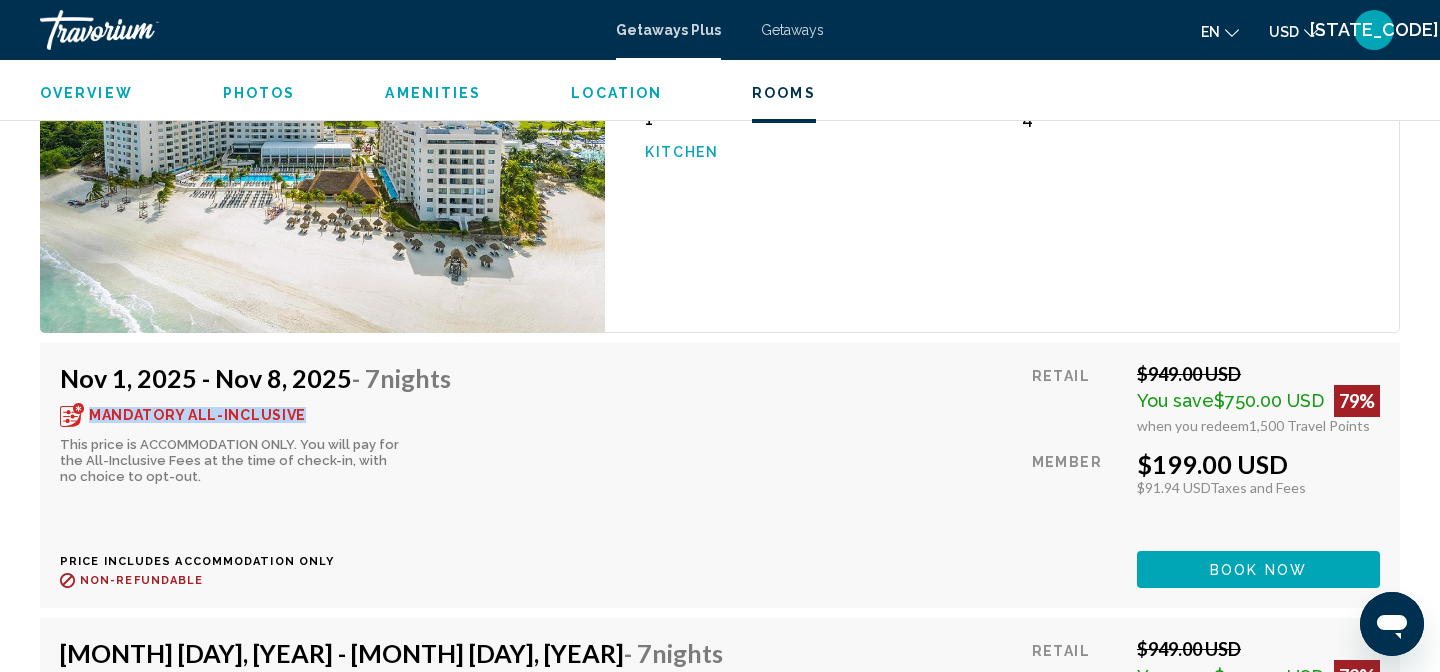 drag, startPoint x: 91, startPoint y: 381, endPoint x: 314, endPoint y: 375, distance: 223.0807 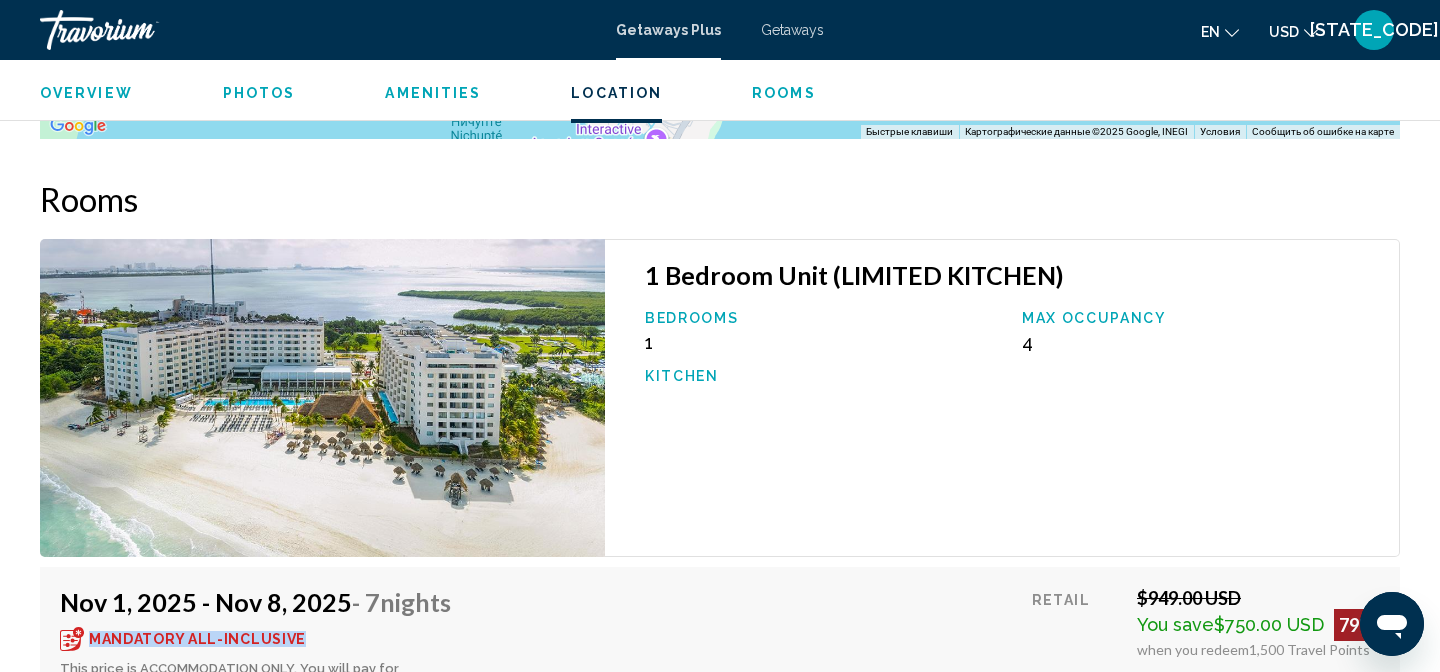 scroll, scrollTop: 3244, scrollLeft: 0, axis: vertical 